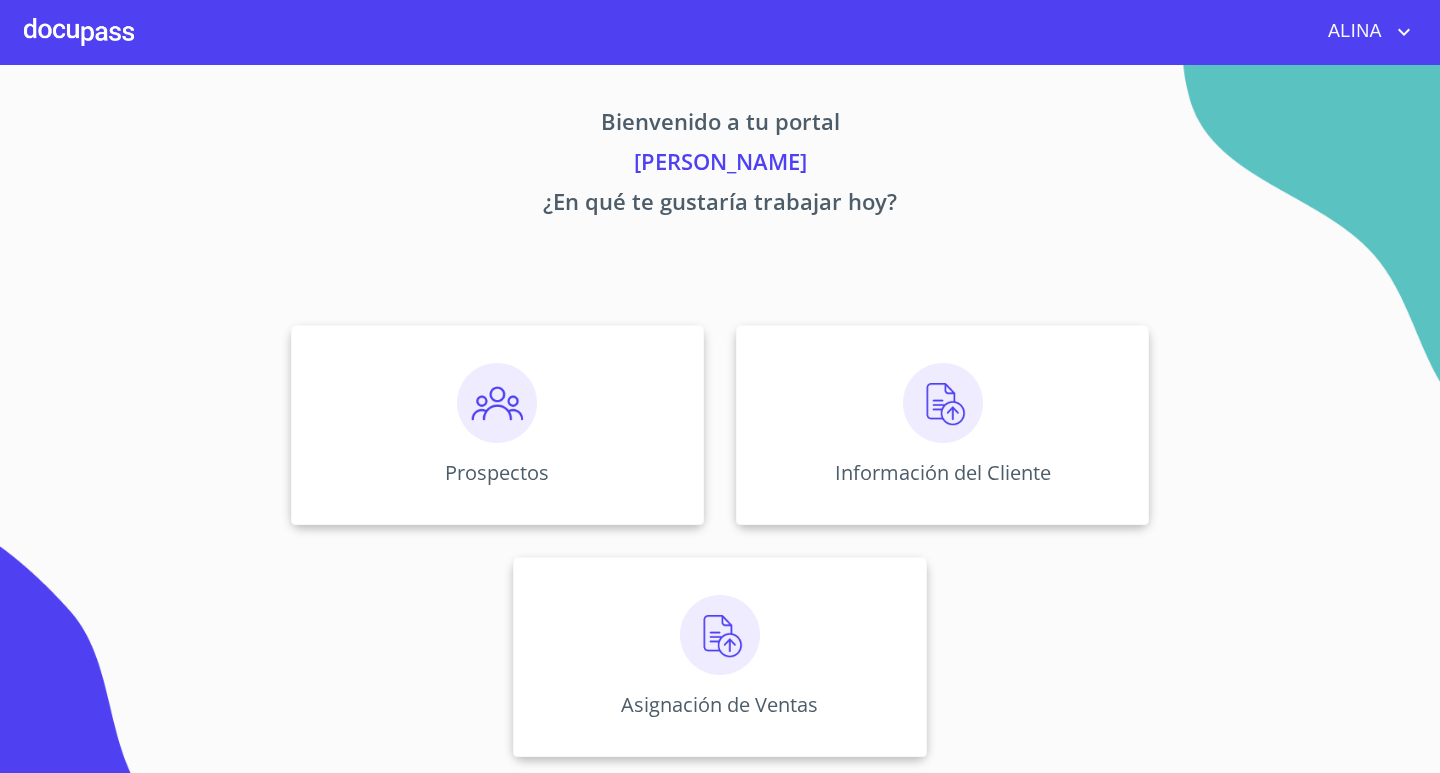 scroll, scrollTop: 0, scrollLeft: 0, axis: both 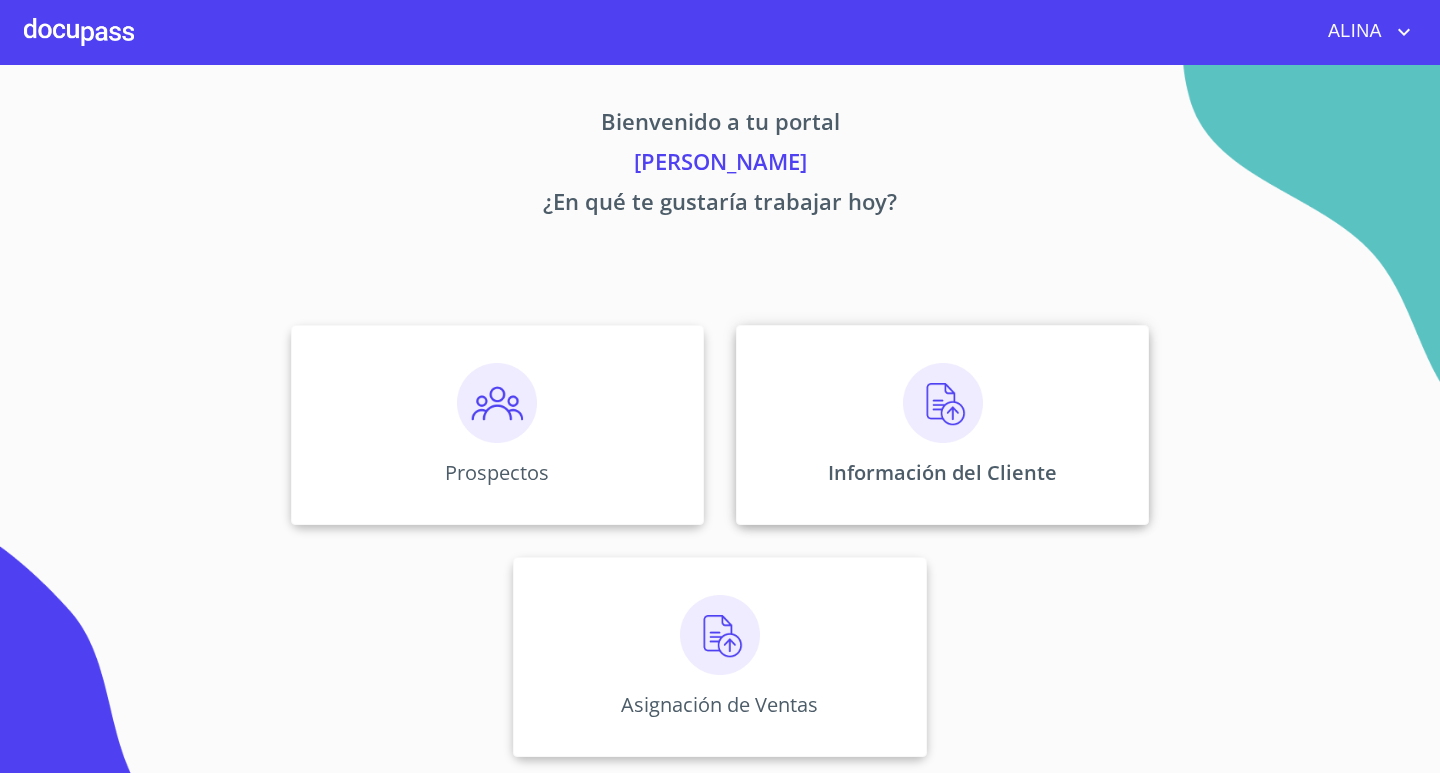 click on "Información del Cliente" at bounding box center [942, 425] 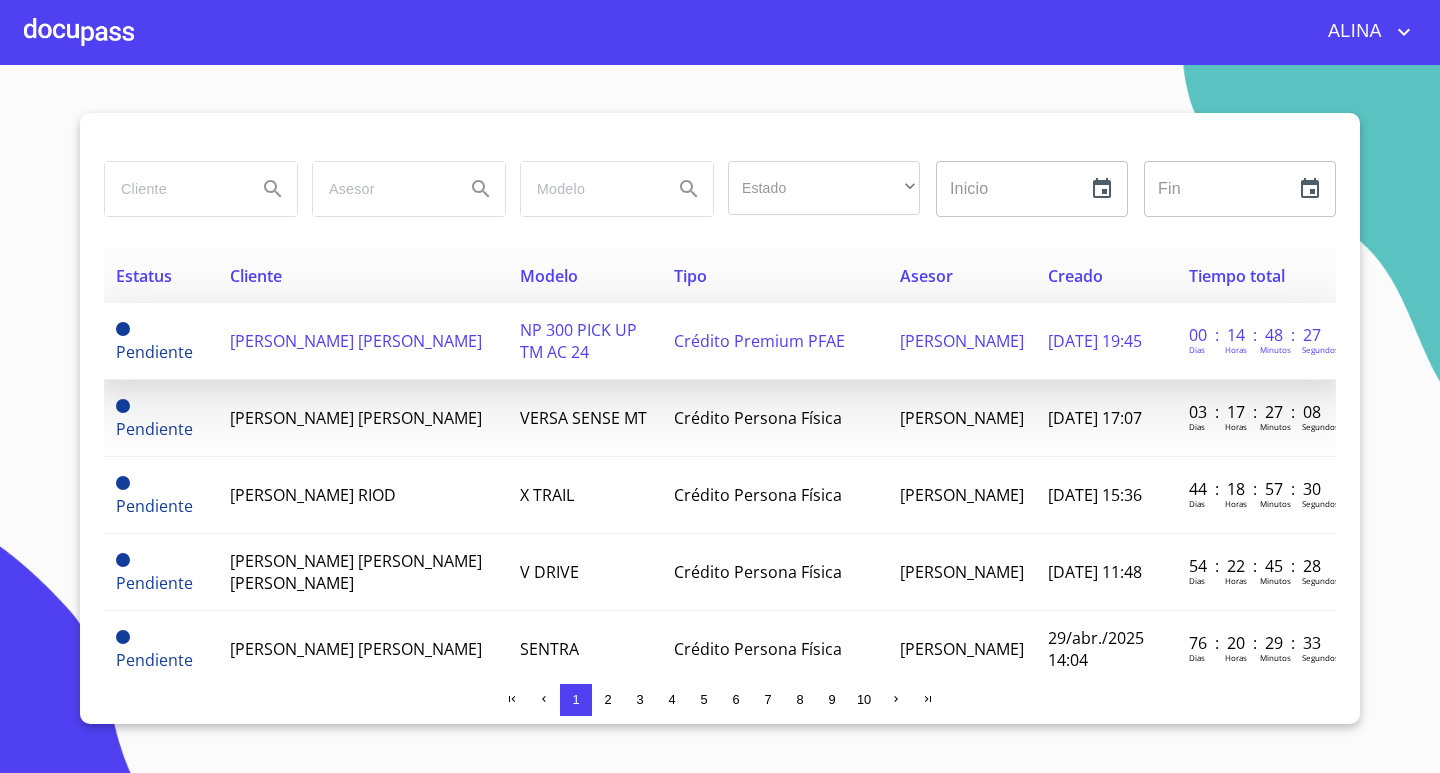 click on "[PERSON_NAME] [PERSON_NAME]" at bounding box center [356, 341] 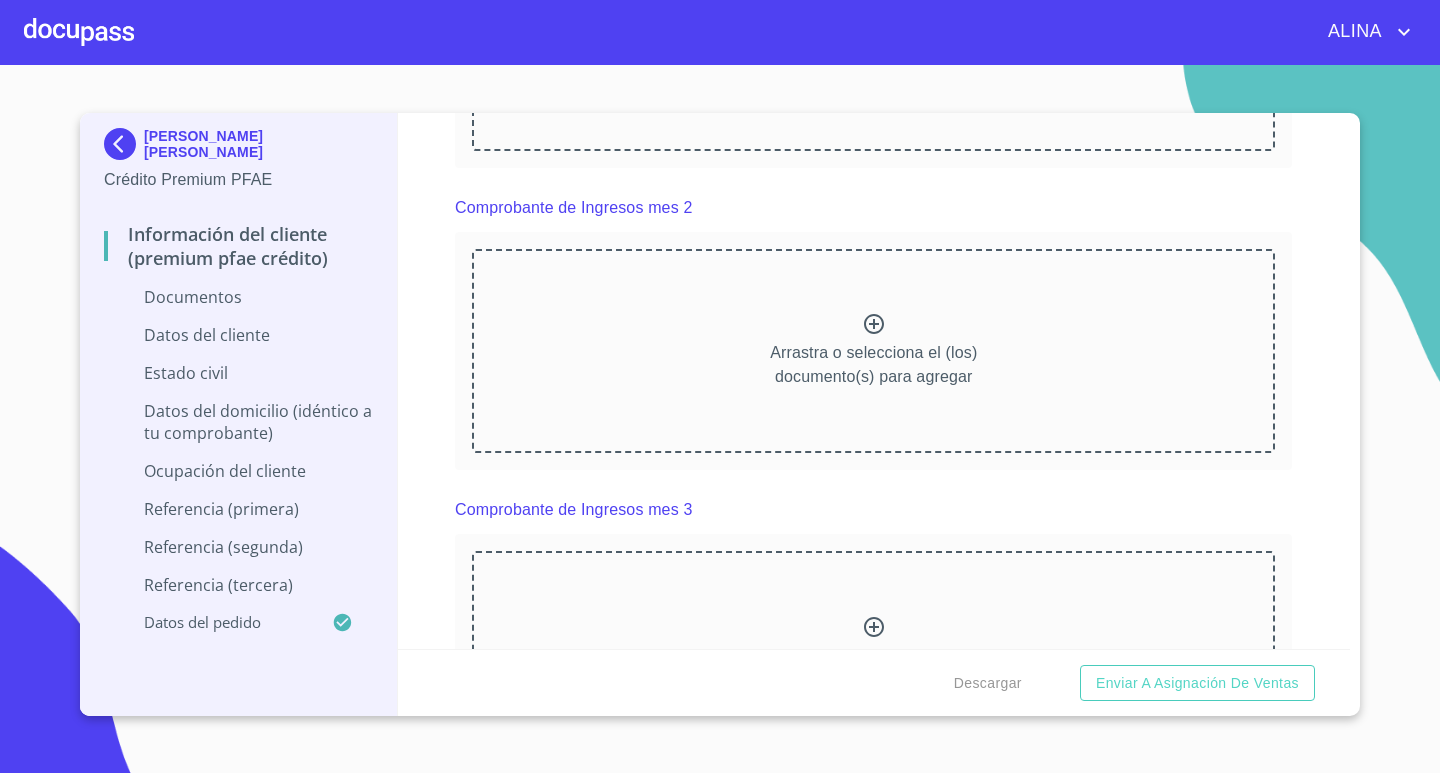 scroll, scrollTop: 1200, scrollLeft: 0, axis: vertical 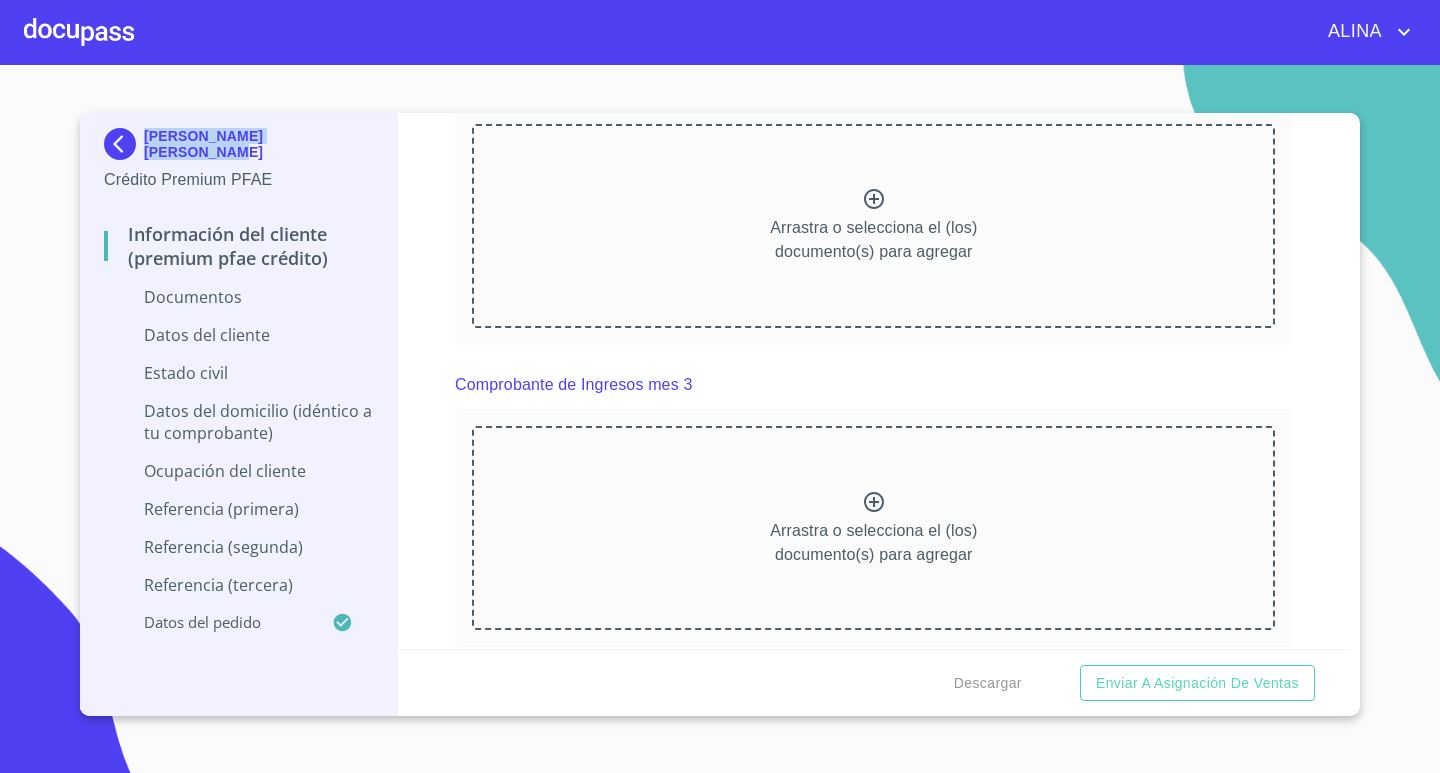 copy on "[PERSON_NAME] [PERSON_NAME]" 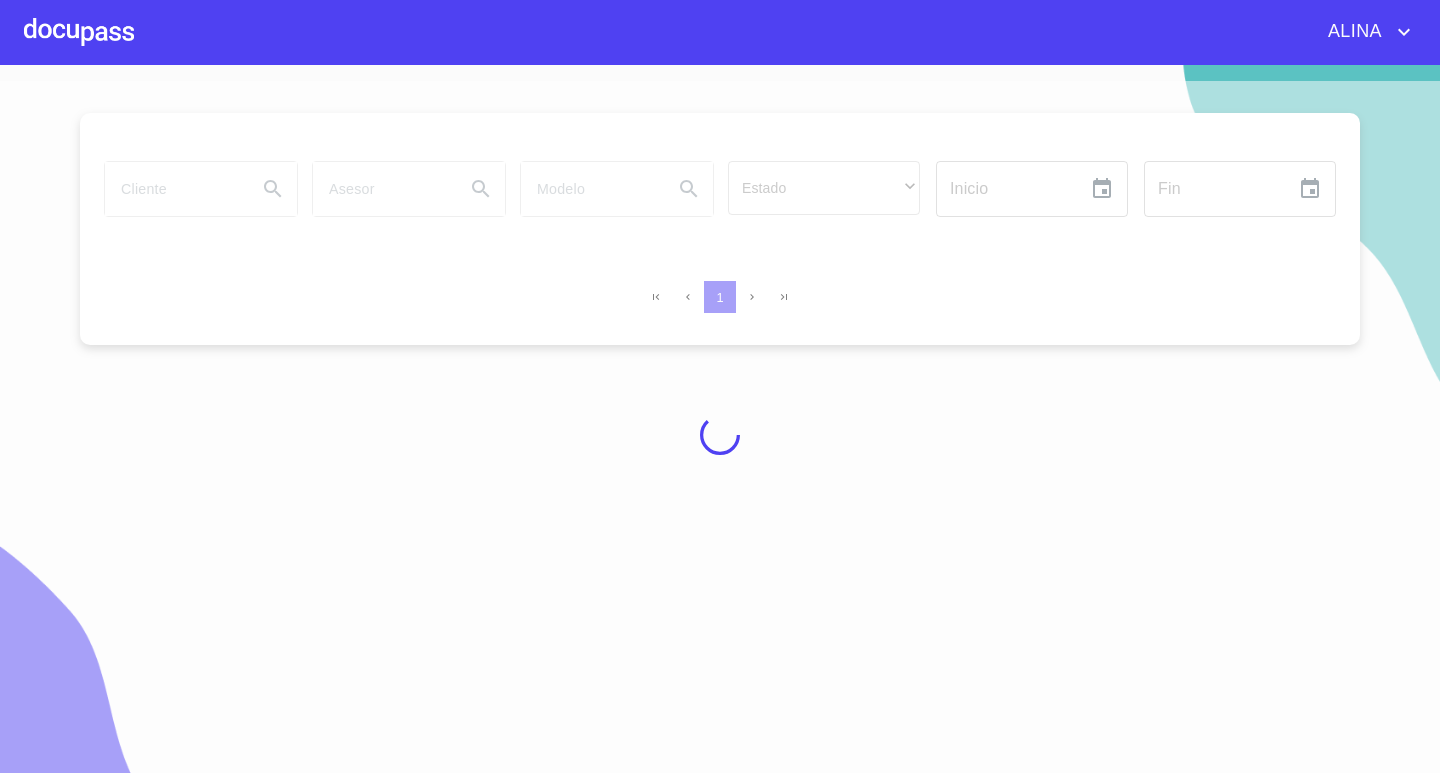 click at bounding box center [79, 32] 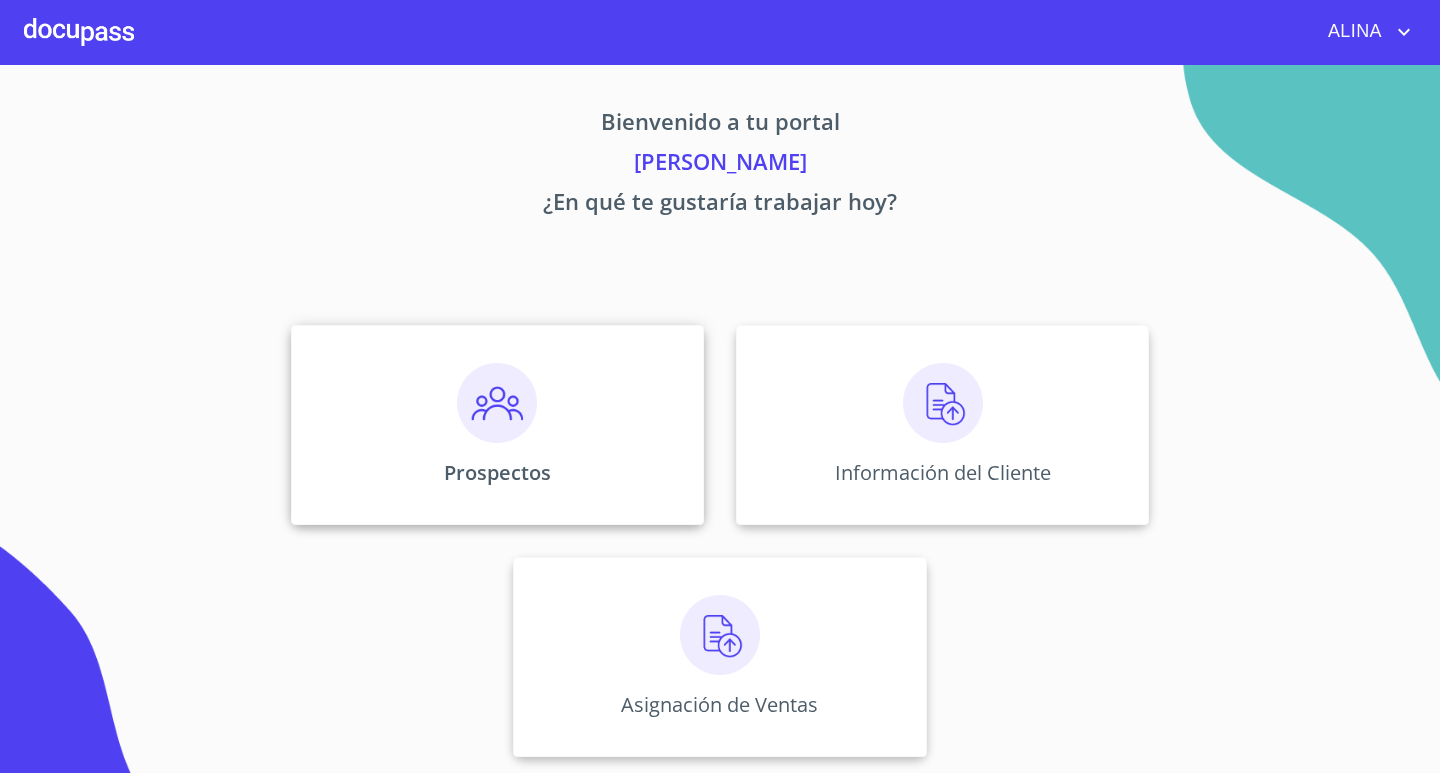 click on "Prospectos" at bounding box center [497, 425] 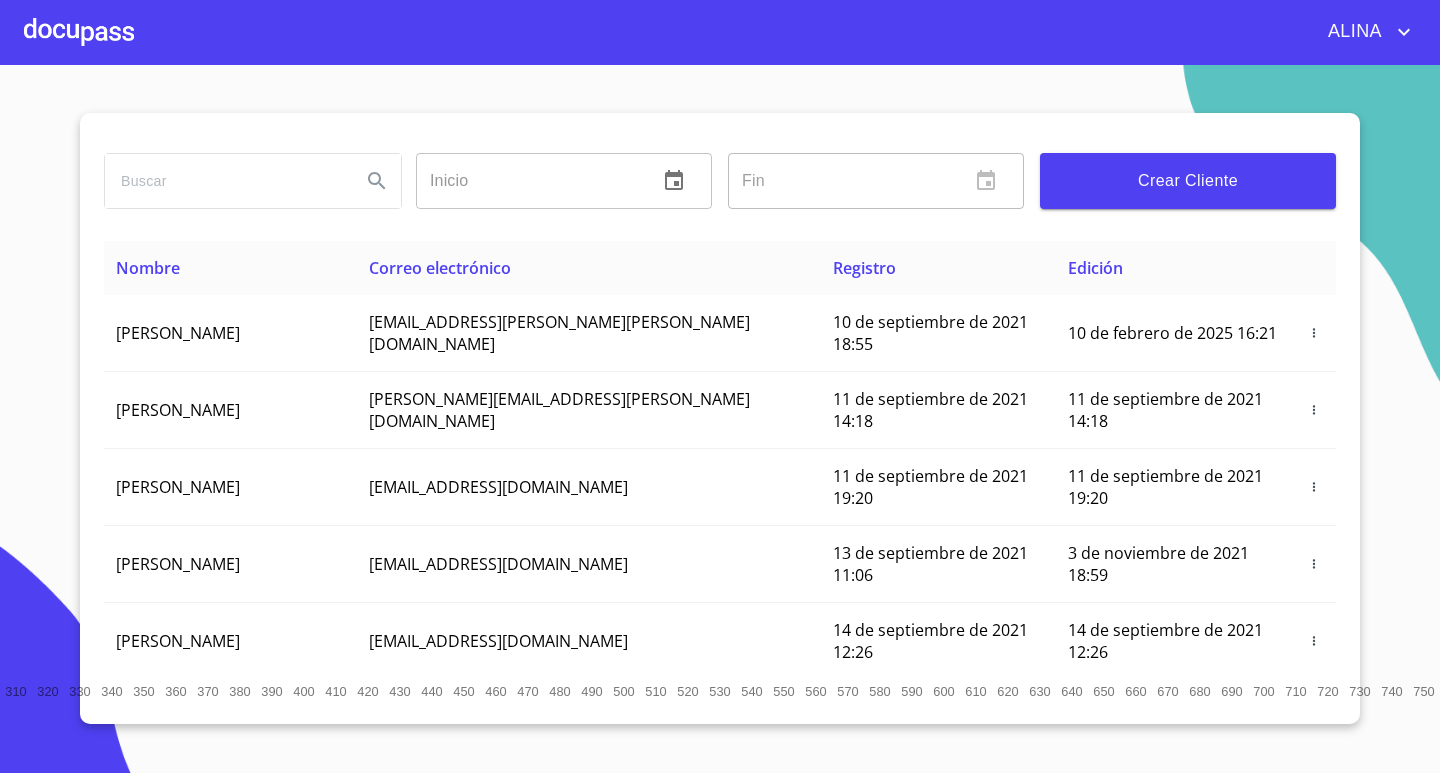 click at bounding box center [225, 181] 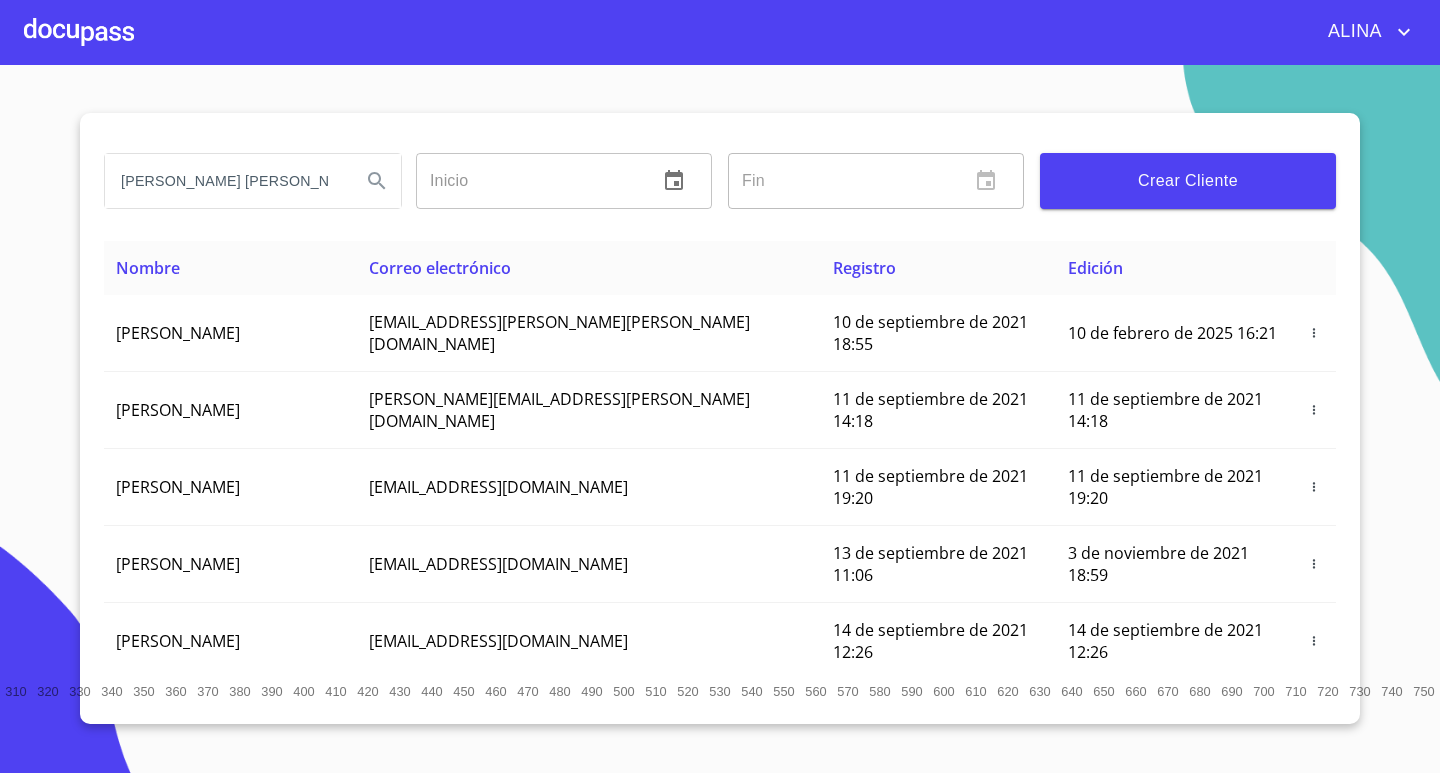 scroll, scrollTop: 0, scrollLeft: 12, axis: horizontal 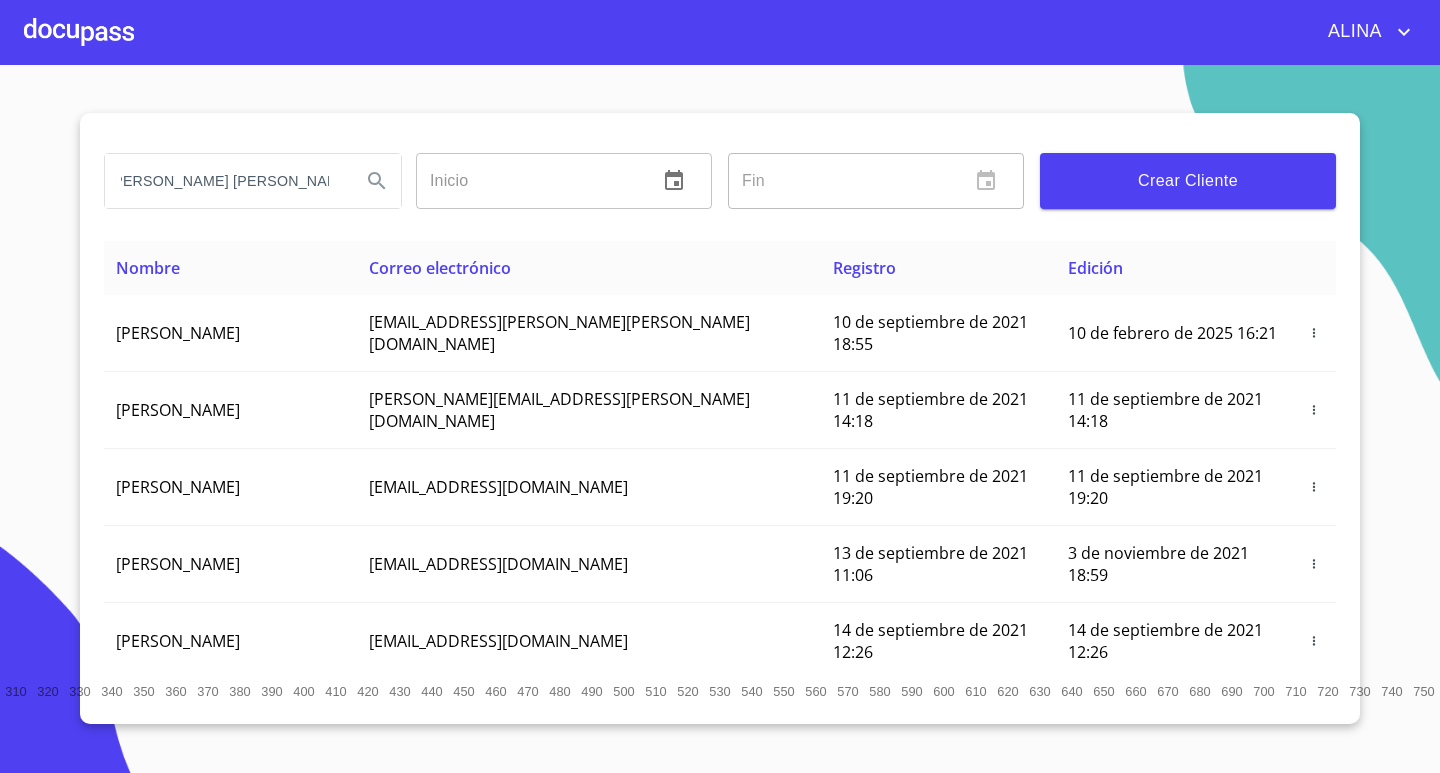 type on "[PERSON_NAME] [PERSON_NAME]" 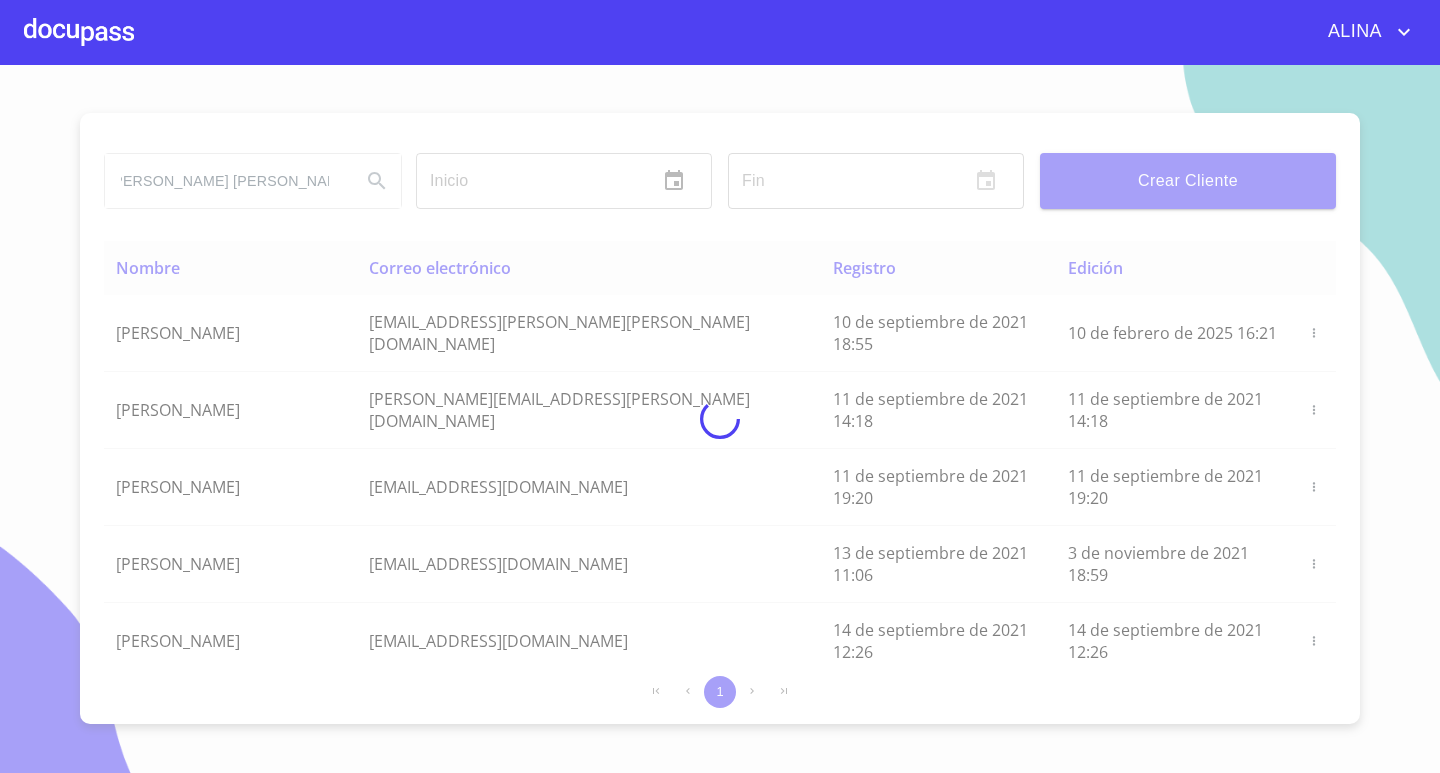 scroll, scrollTop: 0, scrollLeft: 0, axis: both 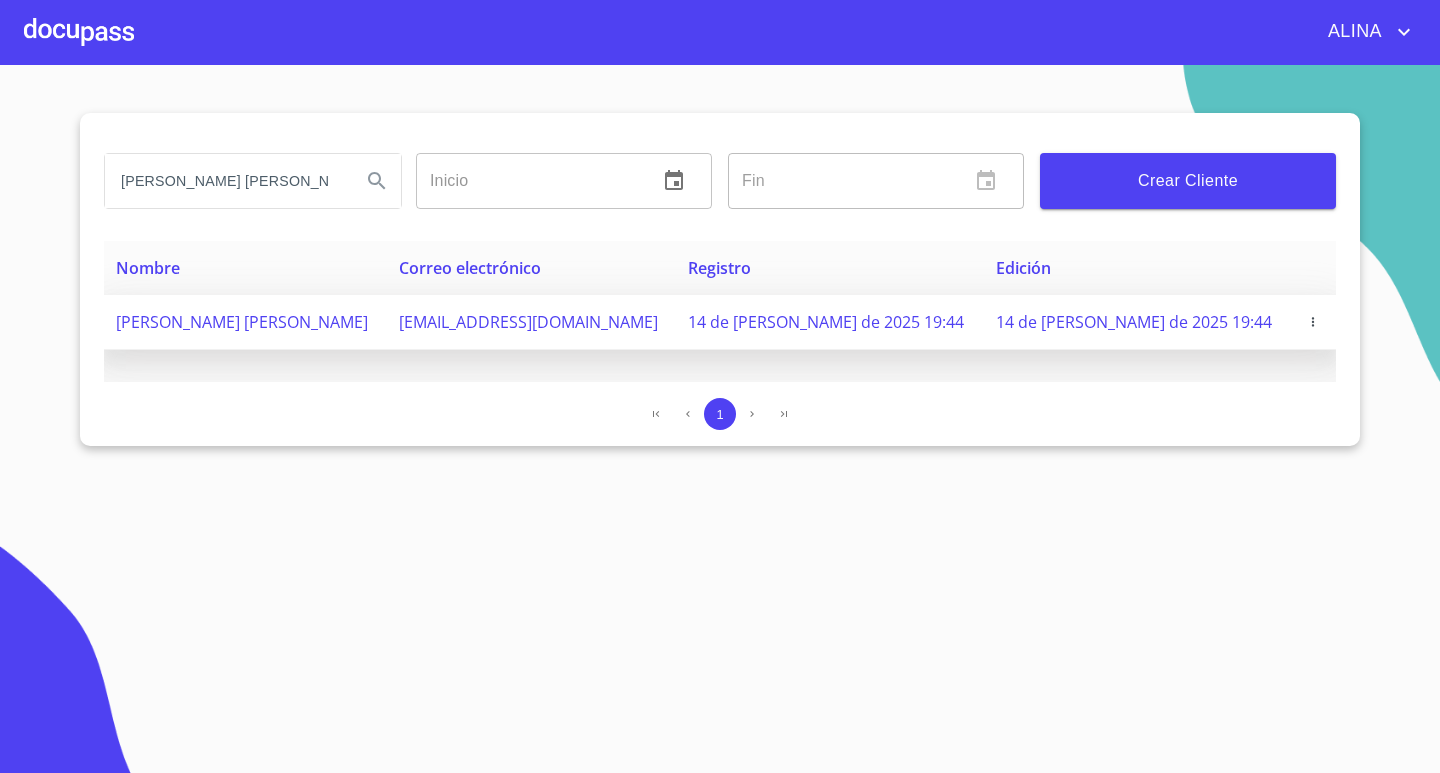 click 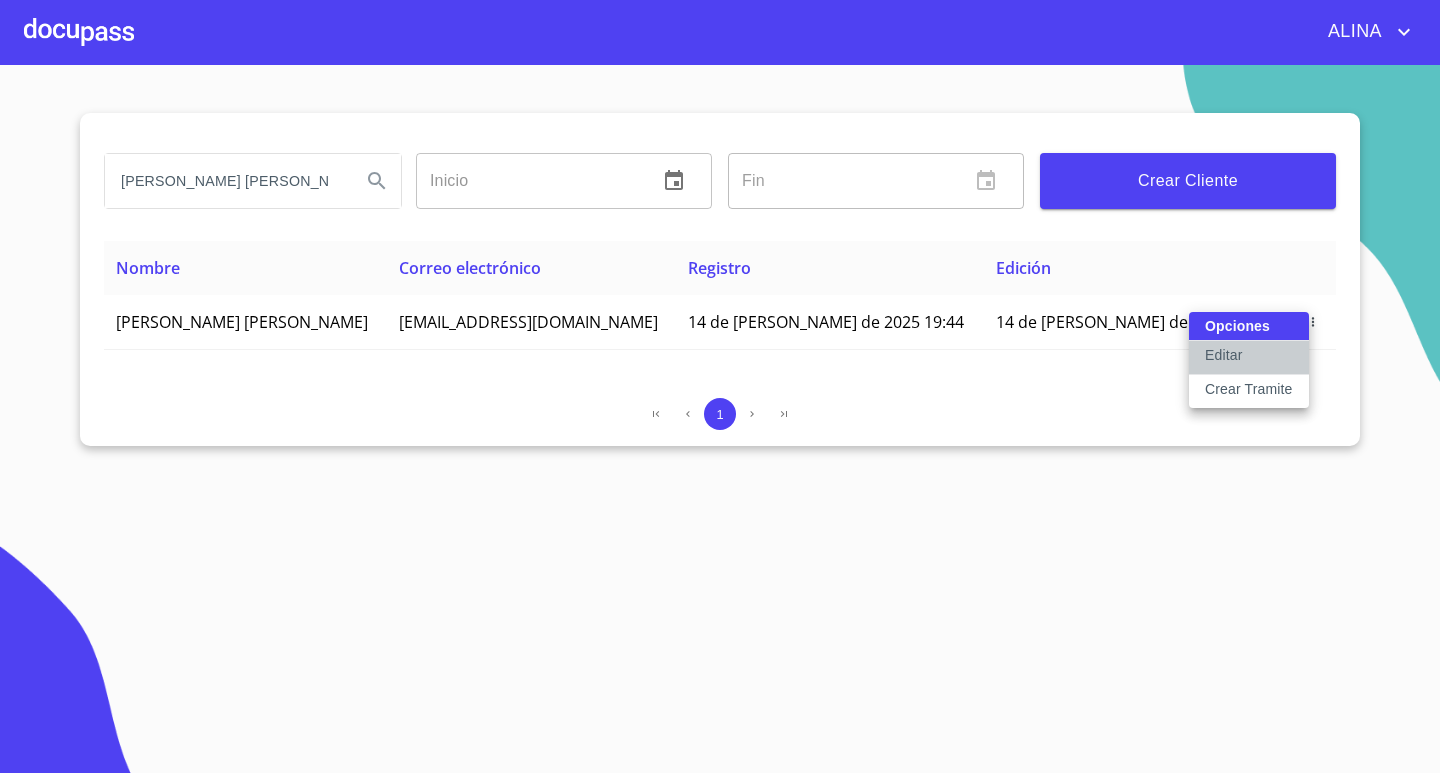 click on "Editar" at bounding box center [1223, 355] 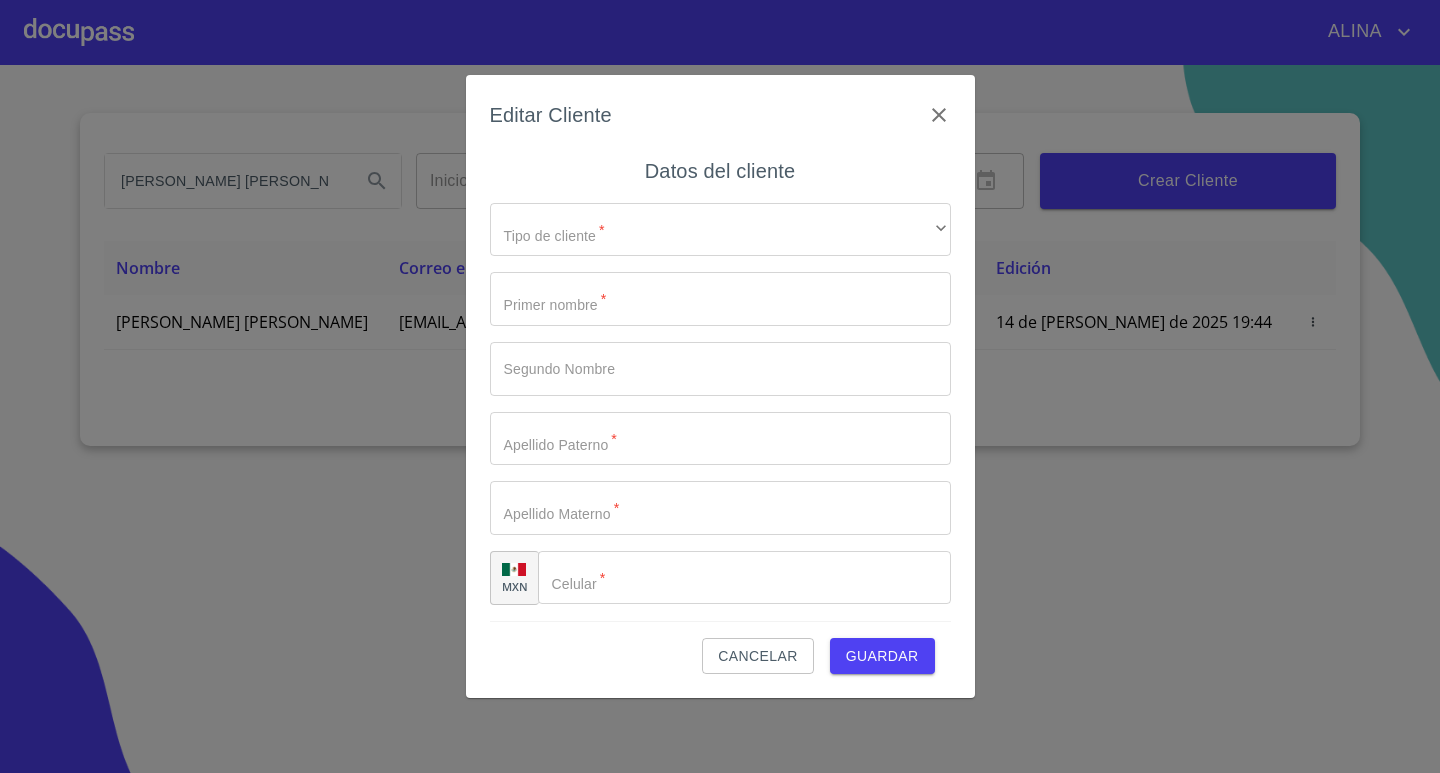 type on "[PERSON_NAME]" 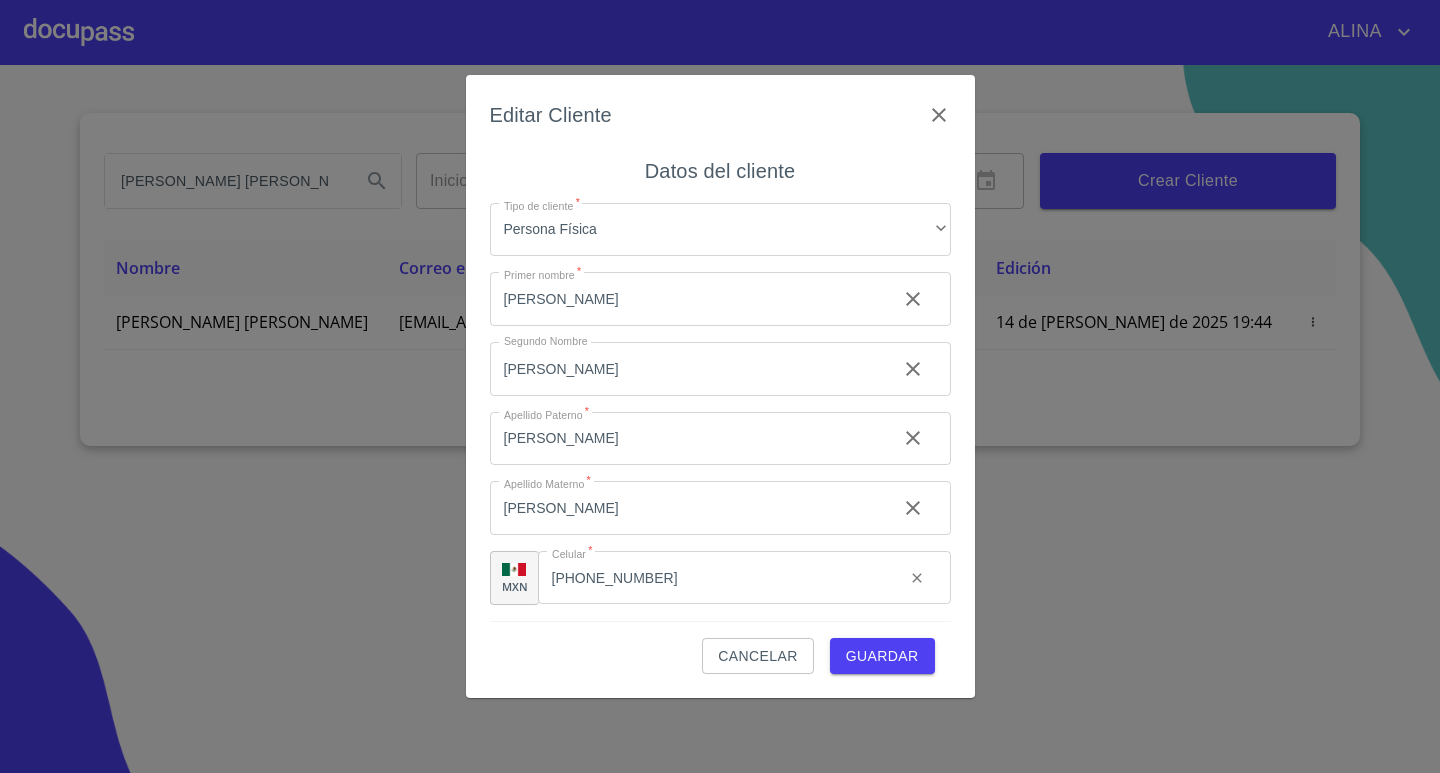 click on "Guardar" at bounding box center (882, 656) 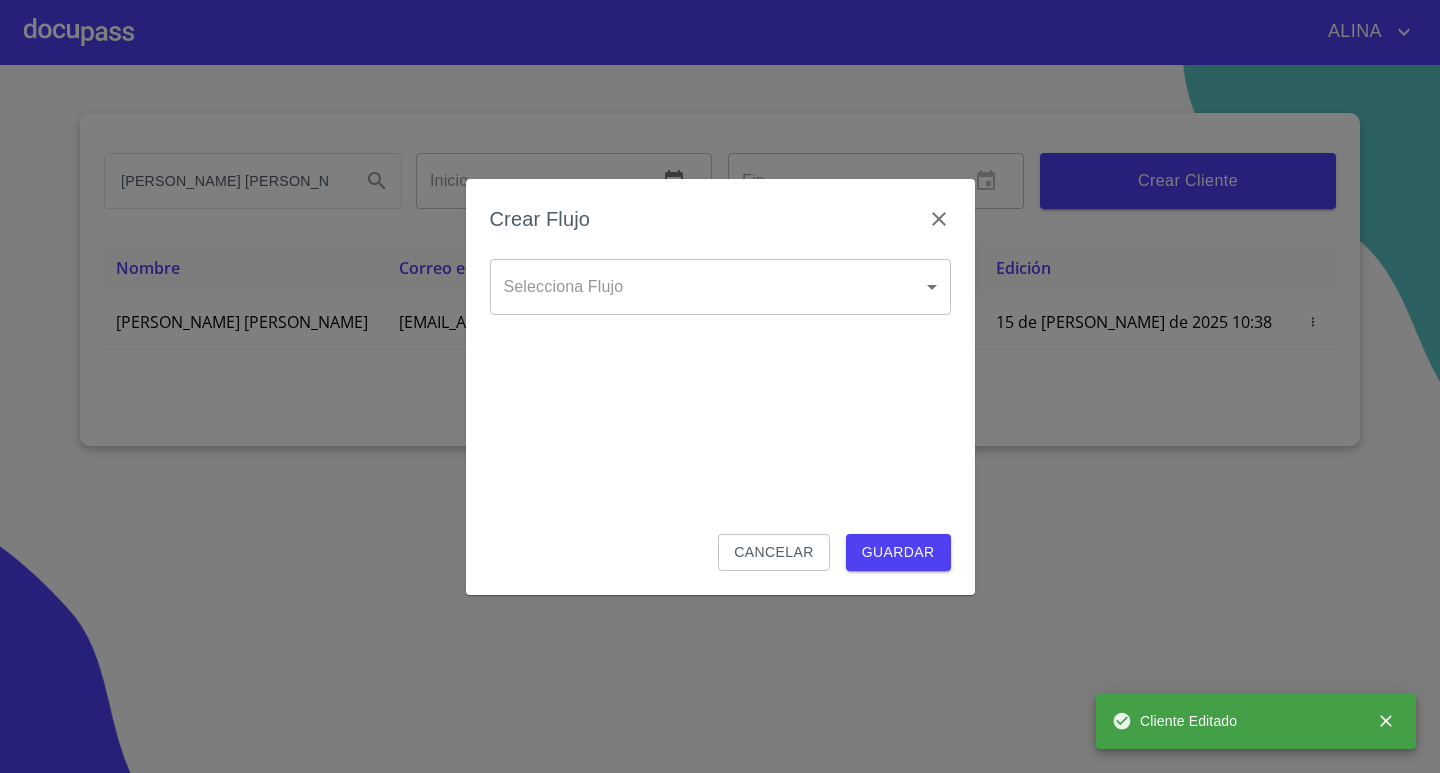 click on "[PERSON_NAME] [PERSON_NAME] Inicio ​ Fin ​ Crear Cliente Nombre   Correo electrónico   Registro   Edición     [PERSON_NAME] [PERSON_NAME] [EMAIL_ADDRESS][DOMAIN_NAME] 14 de [PERSON_NAME] de 2025 19:44 15 de [PERSON_NAME] de 2025 10:38 1 Cliente Editado
Salir Crear Flujo Selecciona Flujo ​ Selecciona Flujo Cancelar Guardar" at bounding box center (720, 386) 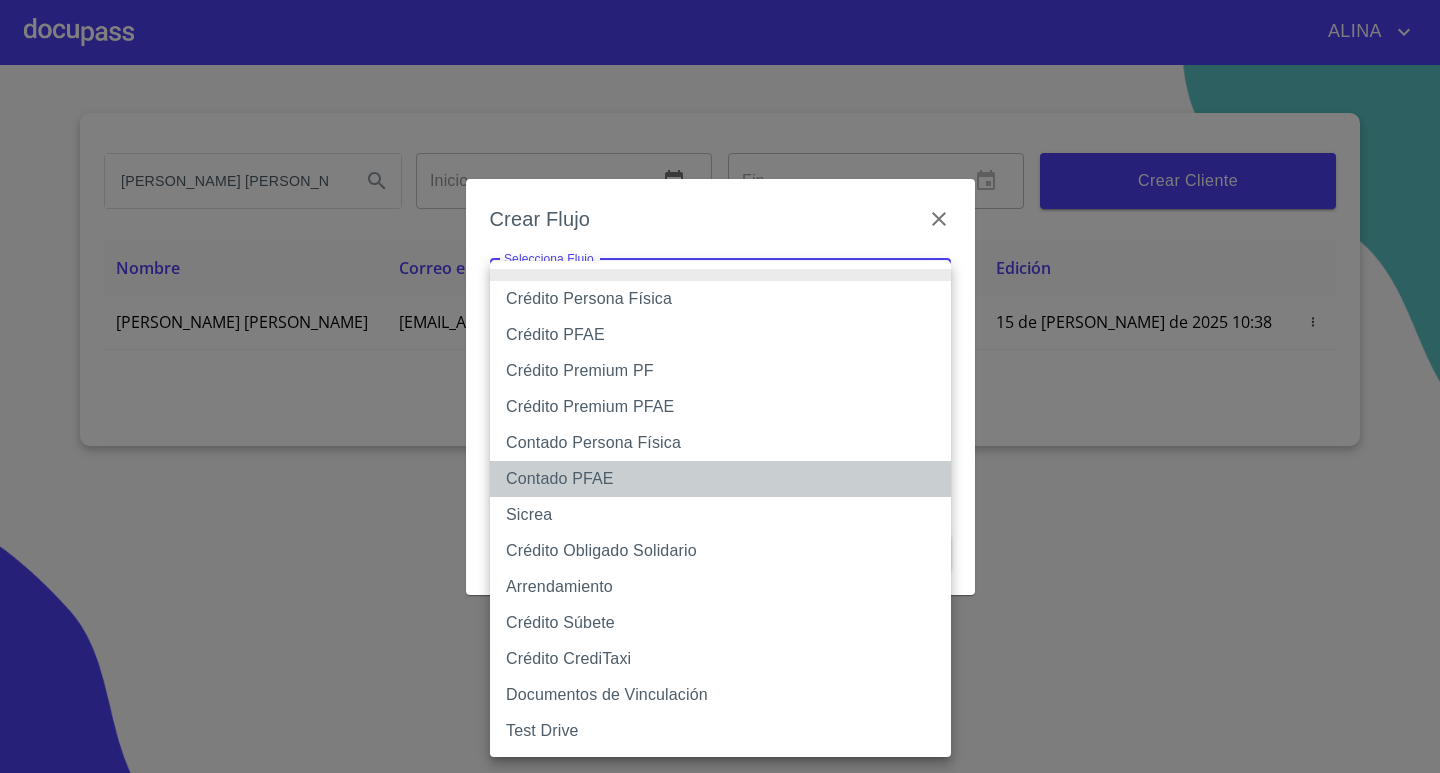 click on "Contado PFAE" at bounding box center [720, 479] 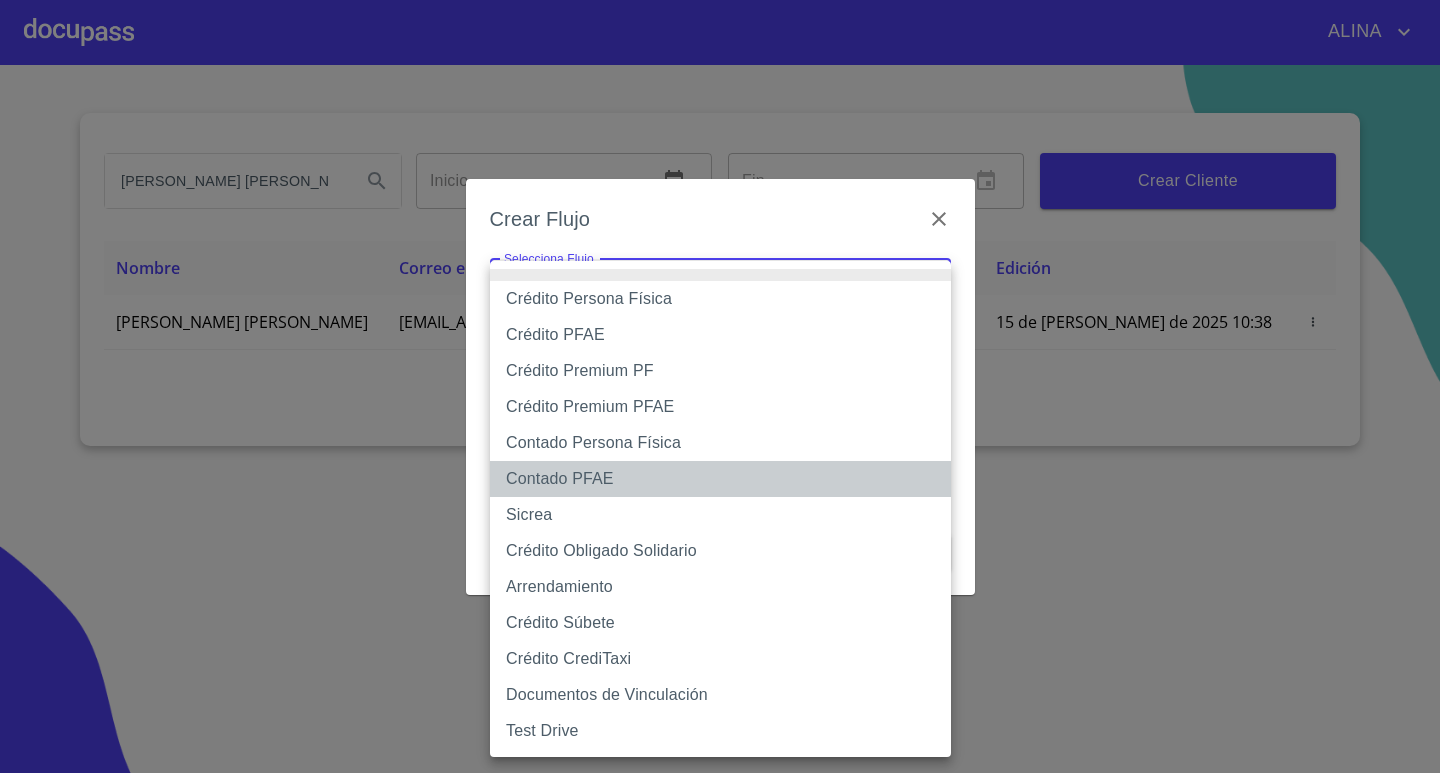 type on "60bfa0300d9865ccc24b067f" 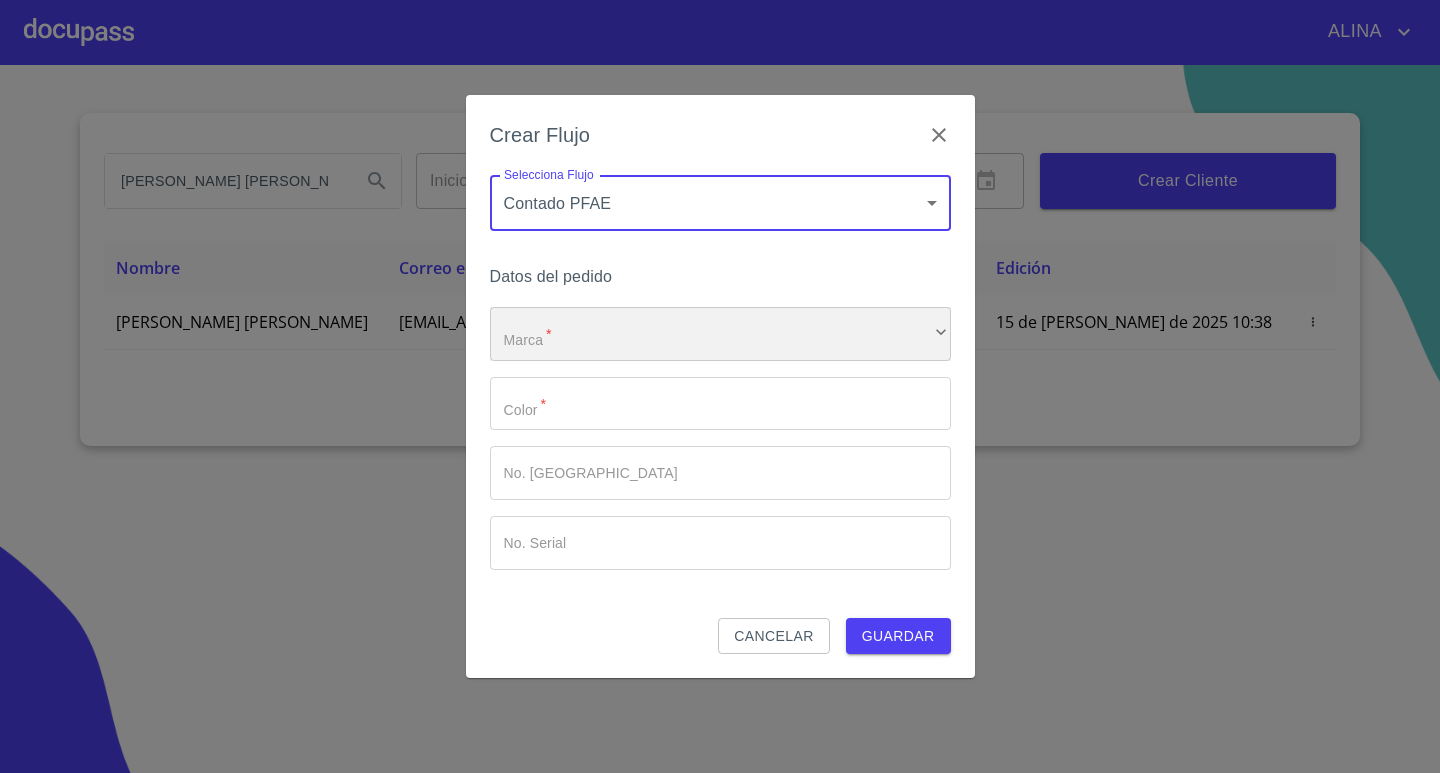 click on "​" at bounding box center (720, 334) 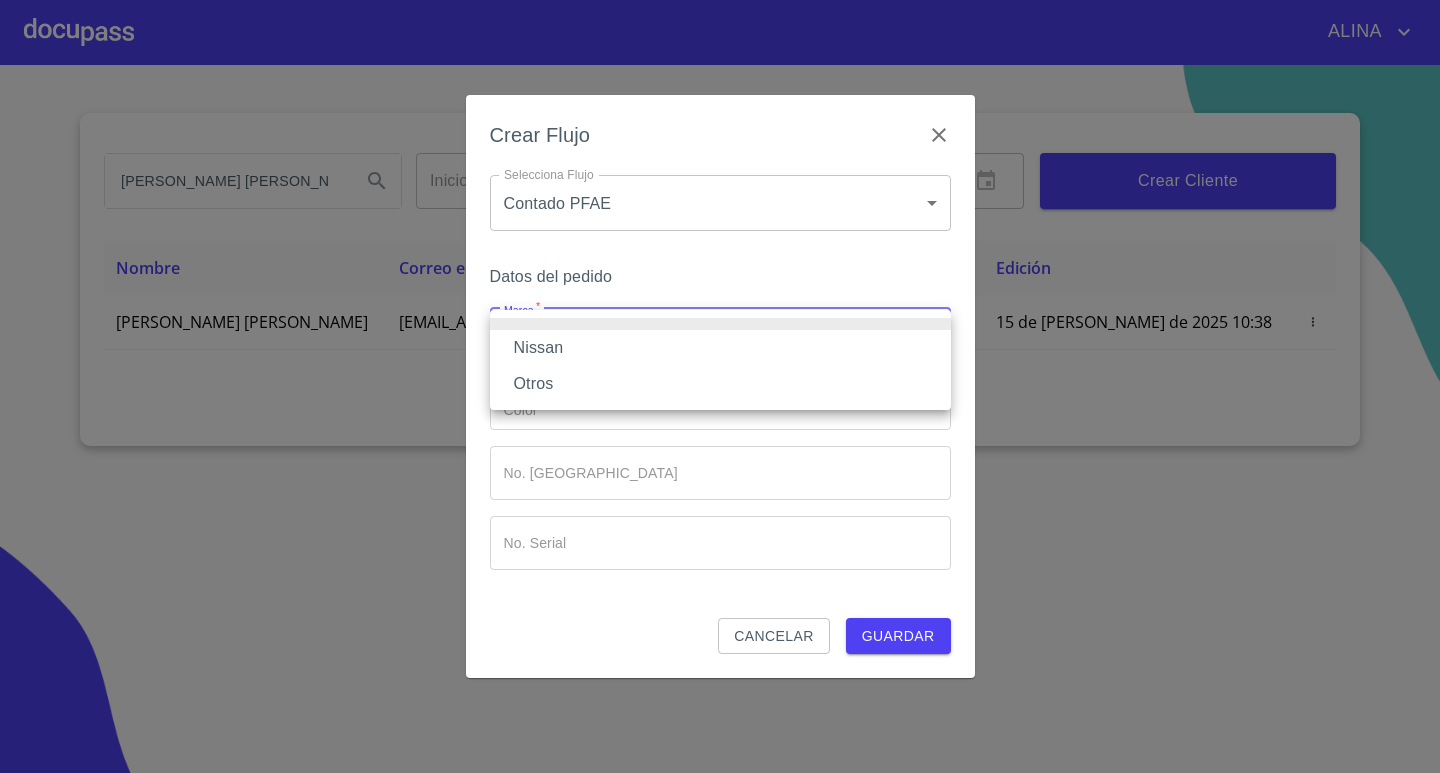 click on "Otros" at bounding box center (720, 384) 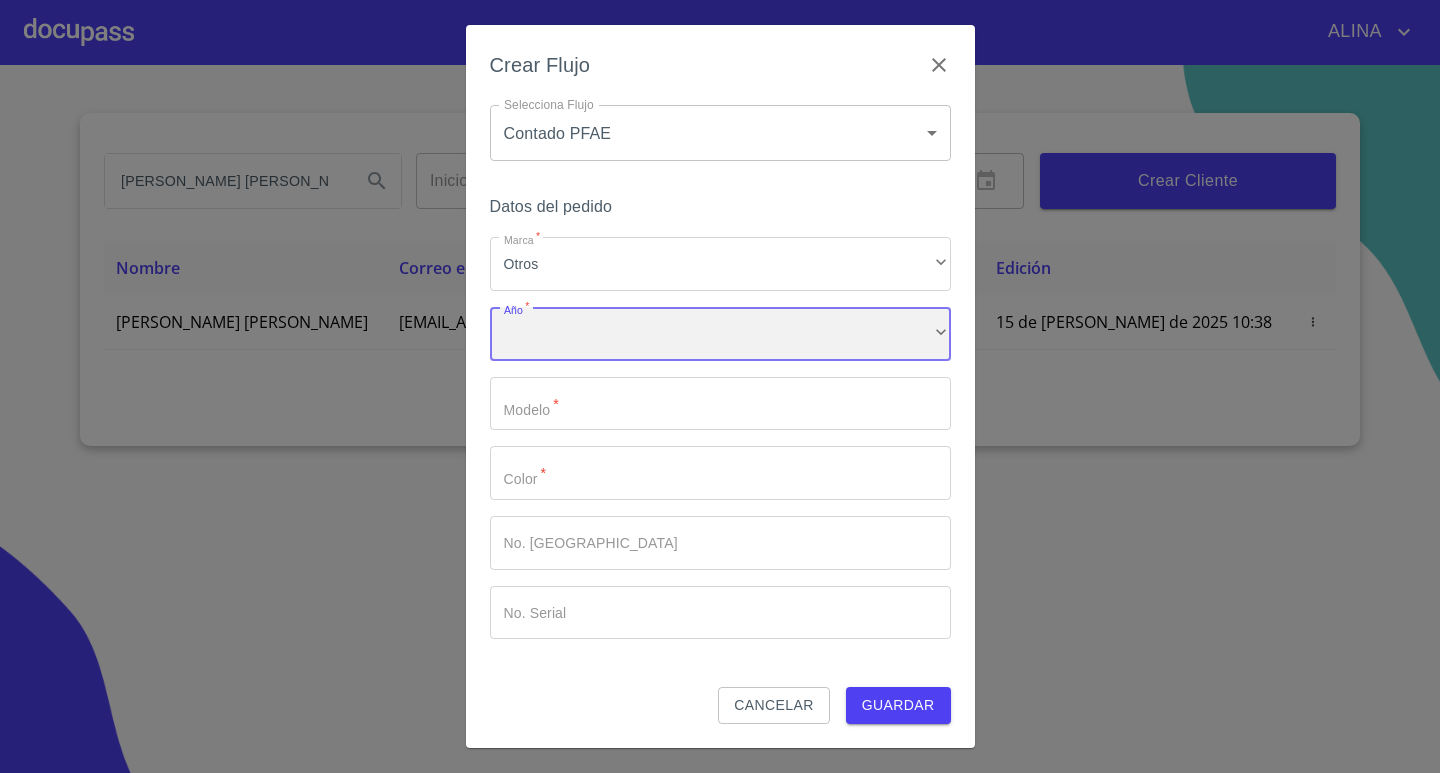 click on "​" at bounding box center (720, 334) 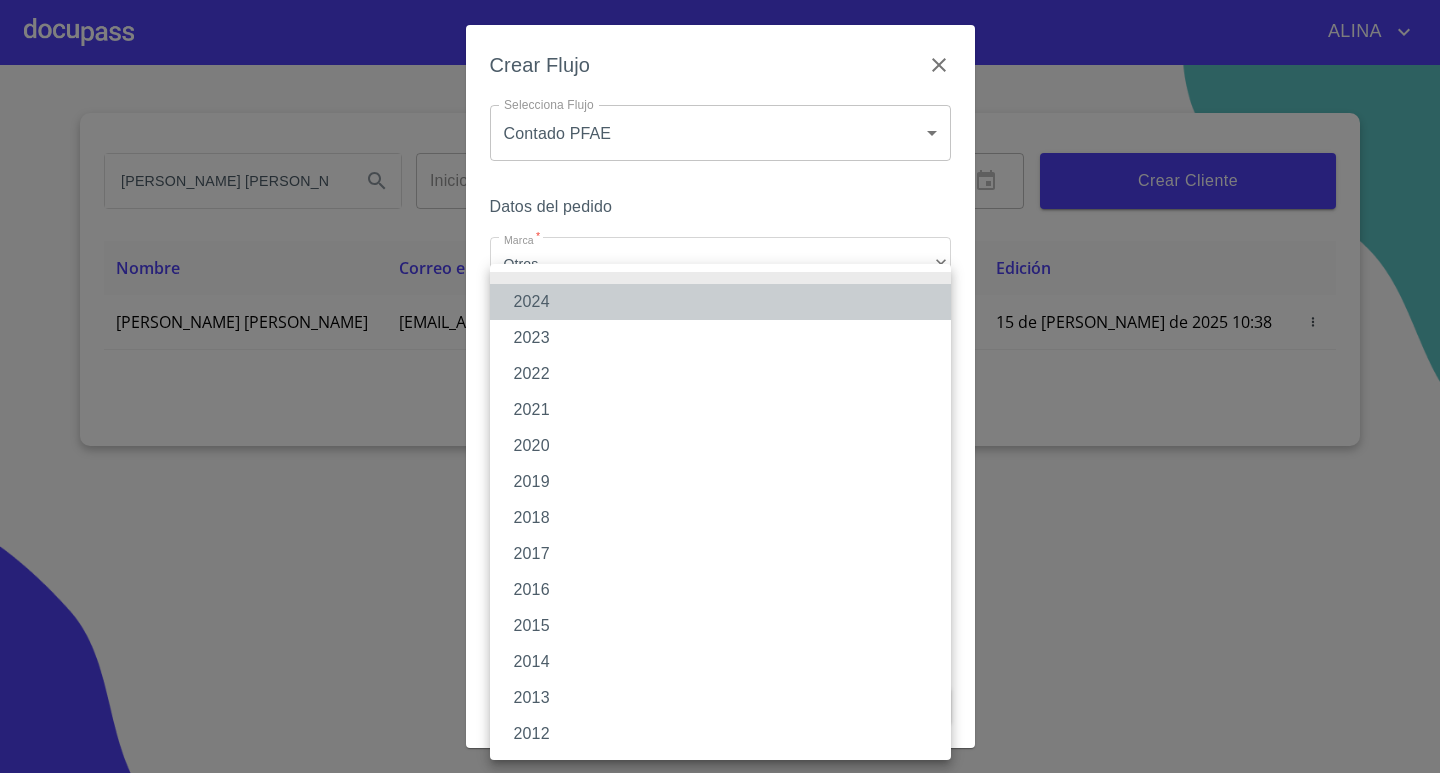 click on "2024" at bounding box center [720, 302] 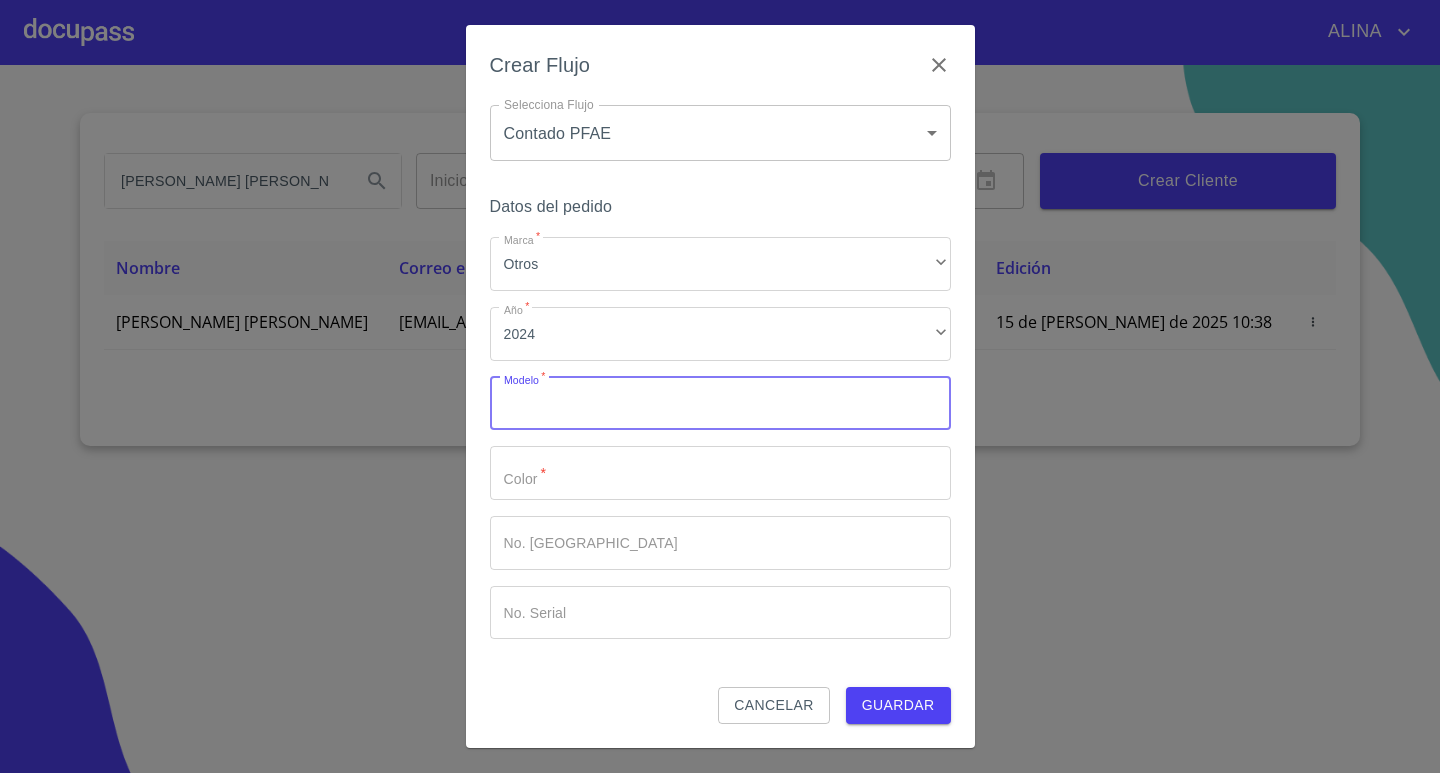 click on "Marca   *" at bounding box center [720, 404] 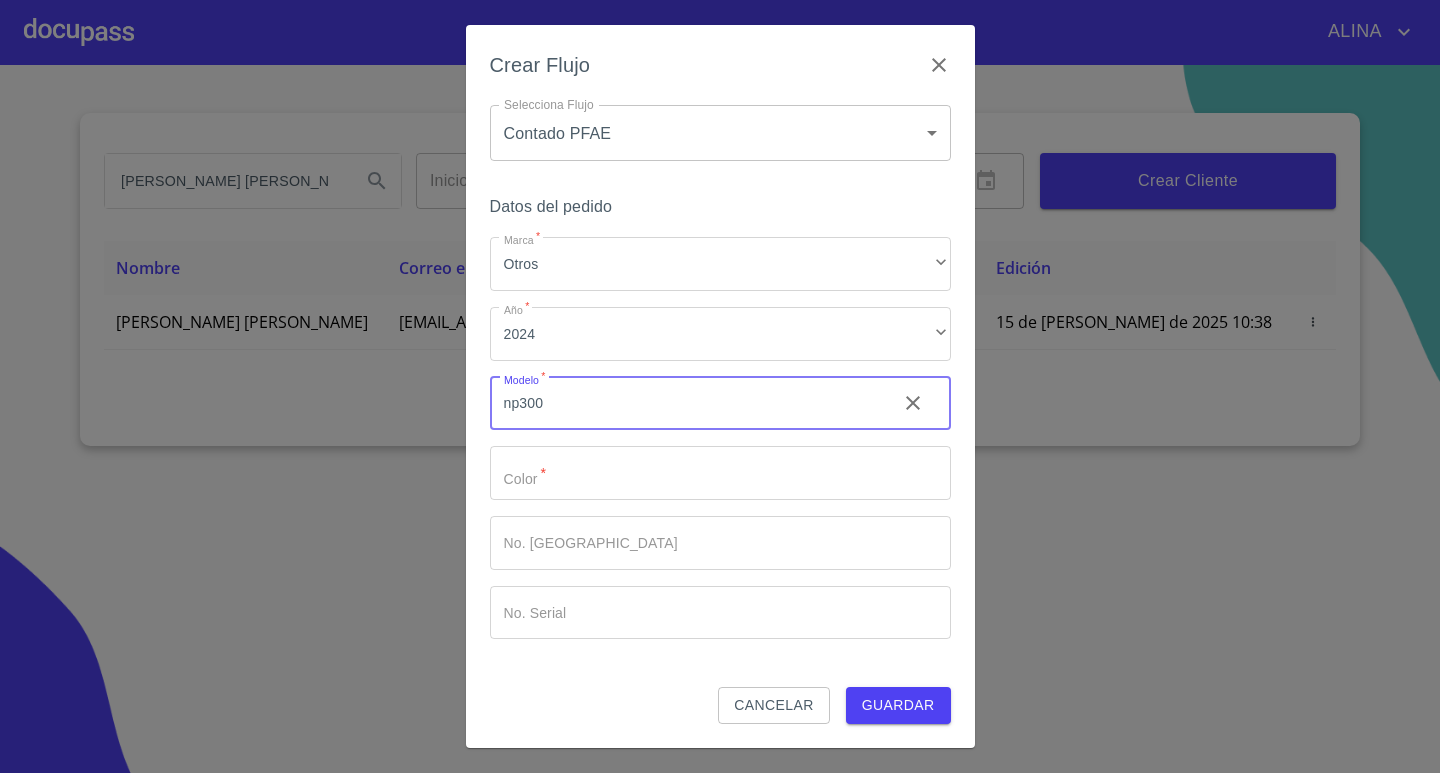 type on "np300" 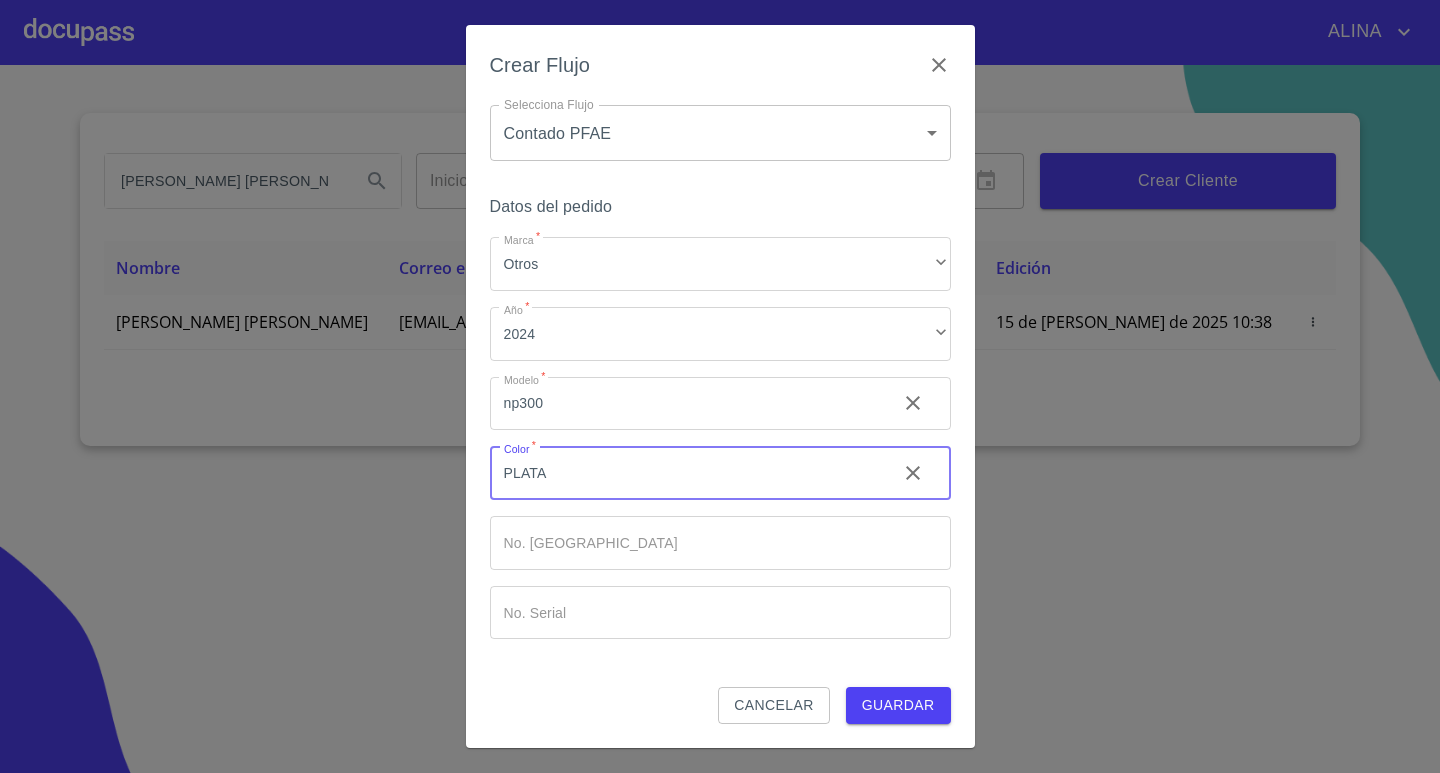 type on "PLATA" 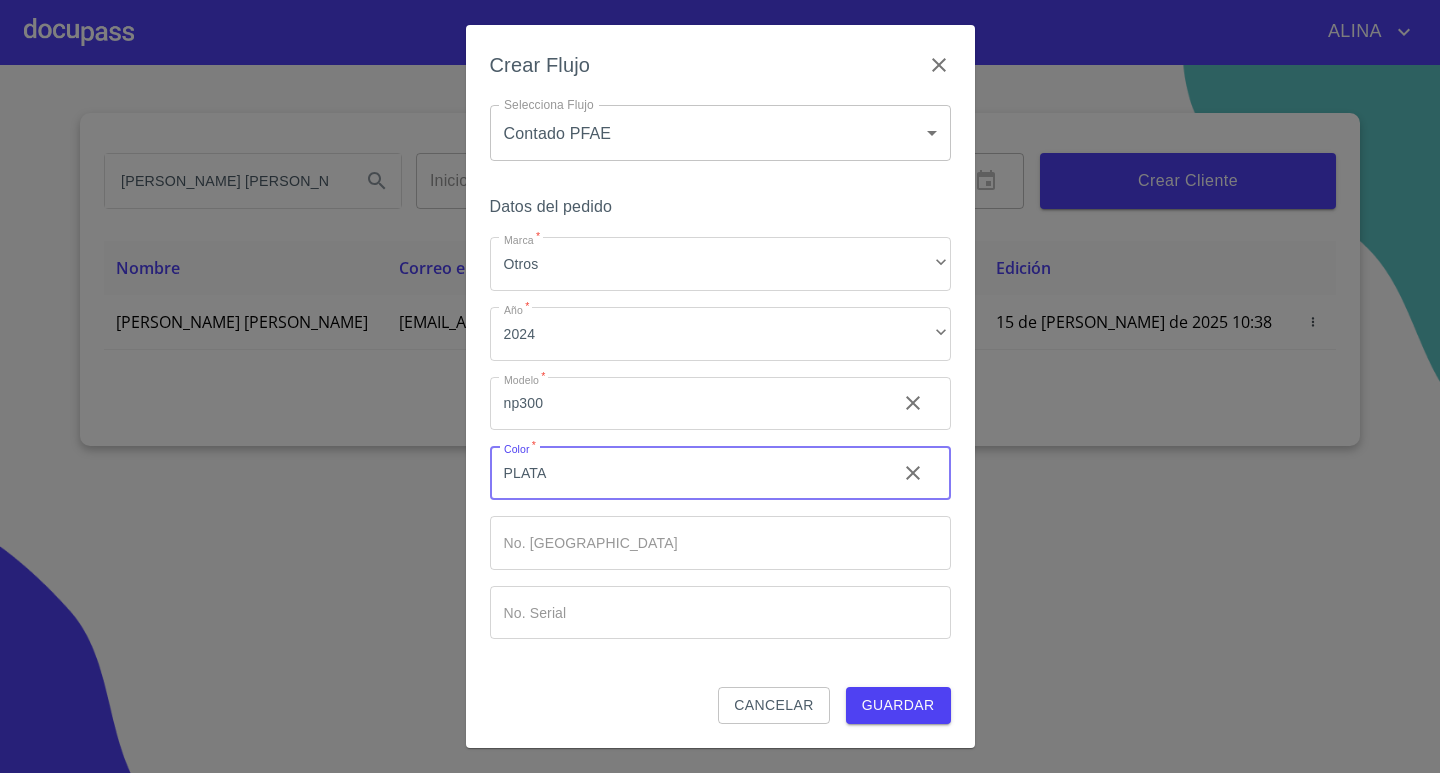 click on "Marca   *" at bounding box center (685, 404) 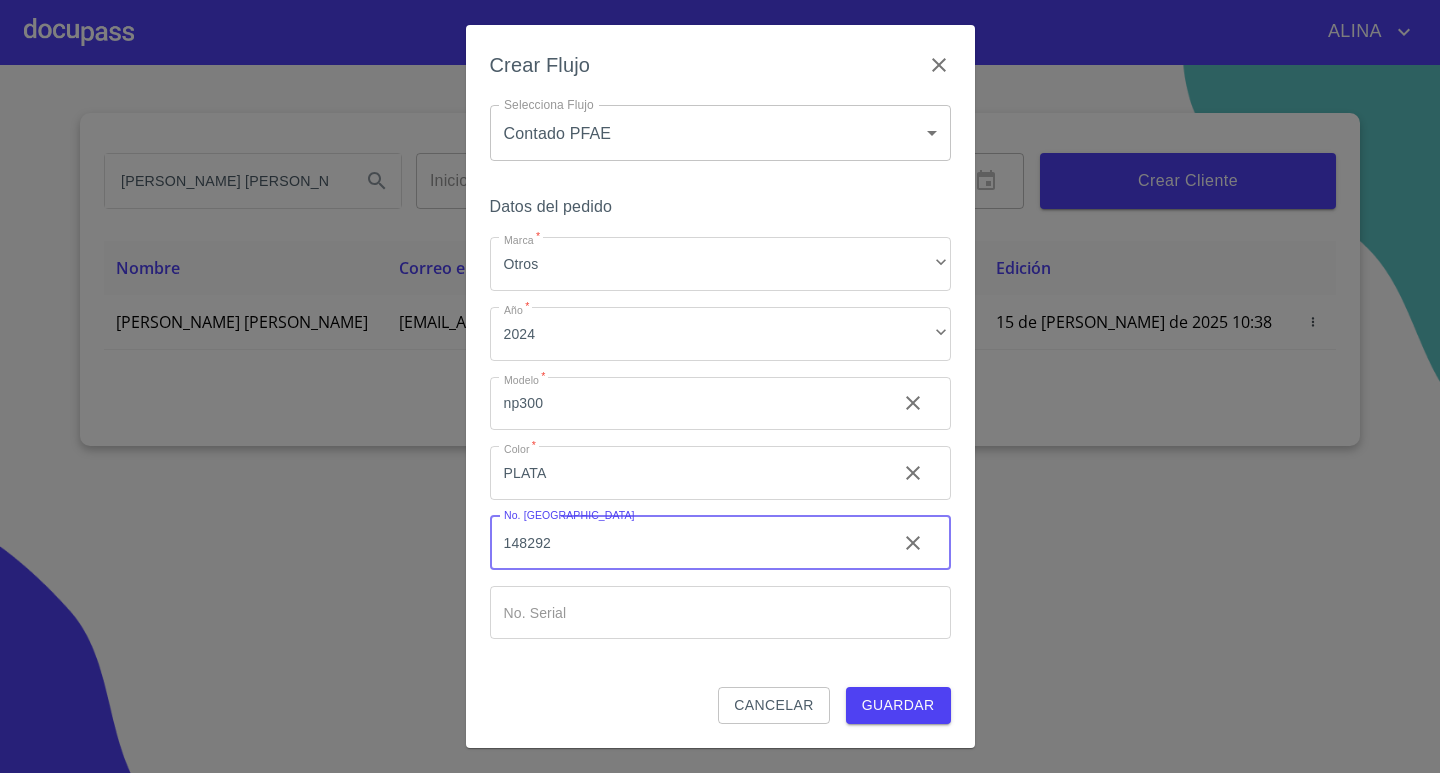 type on "148292" 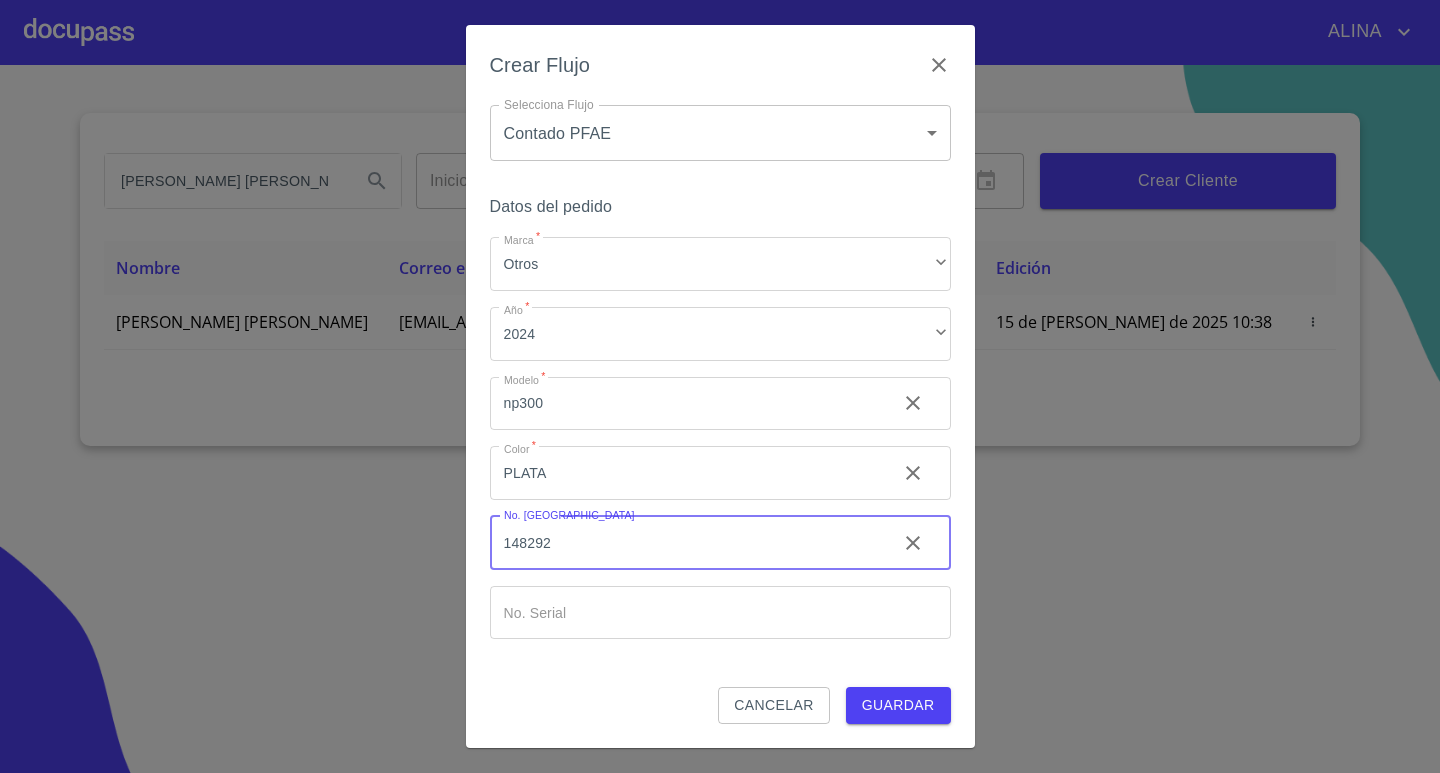 click on "Marca   *" at bounding box center [685, 404] 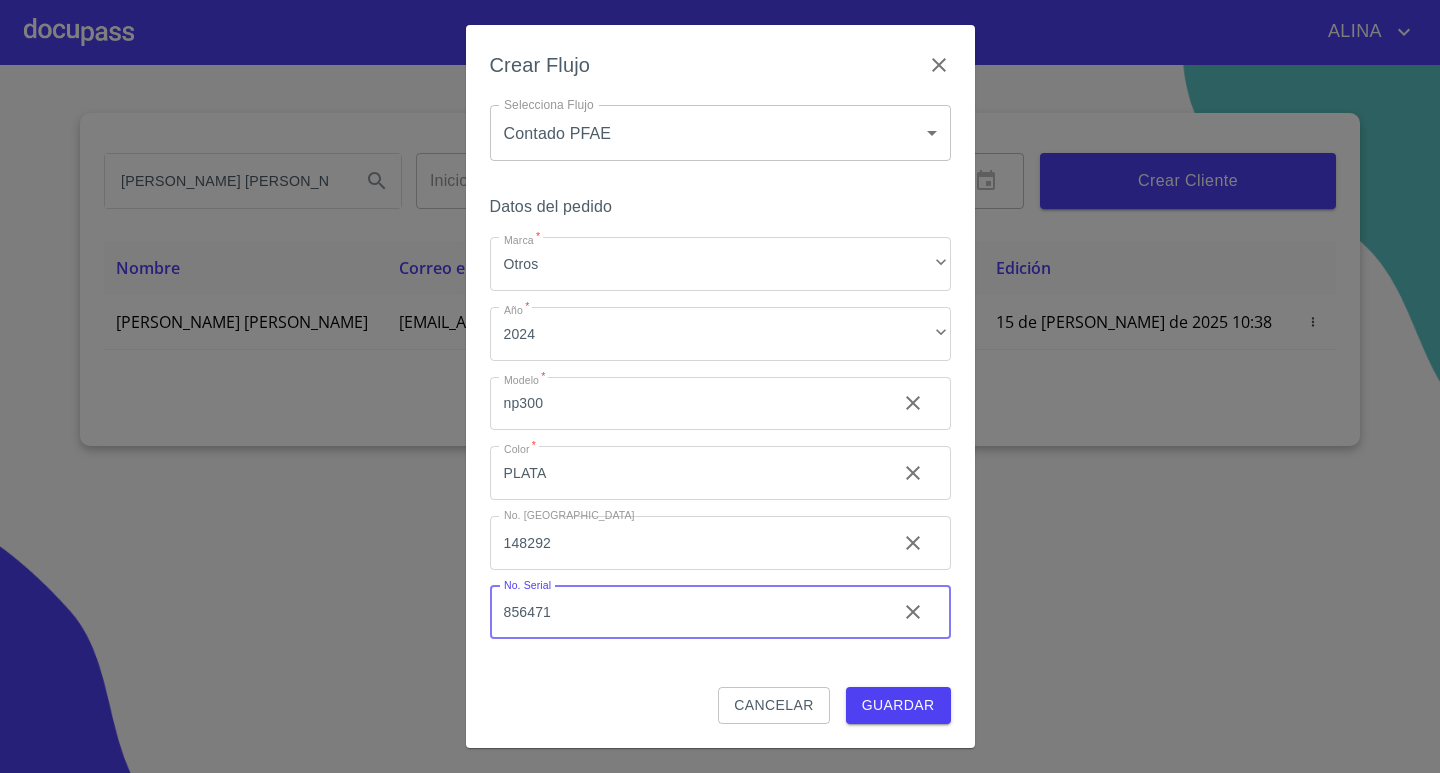type on "856471" 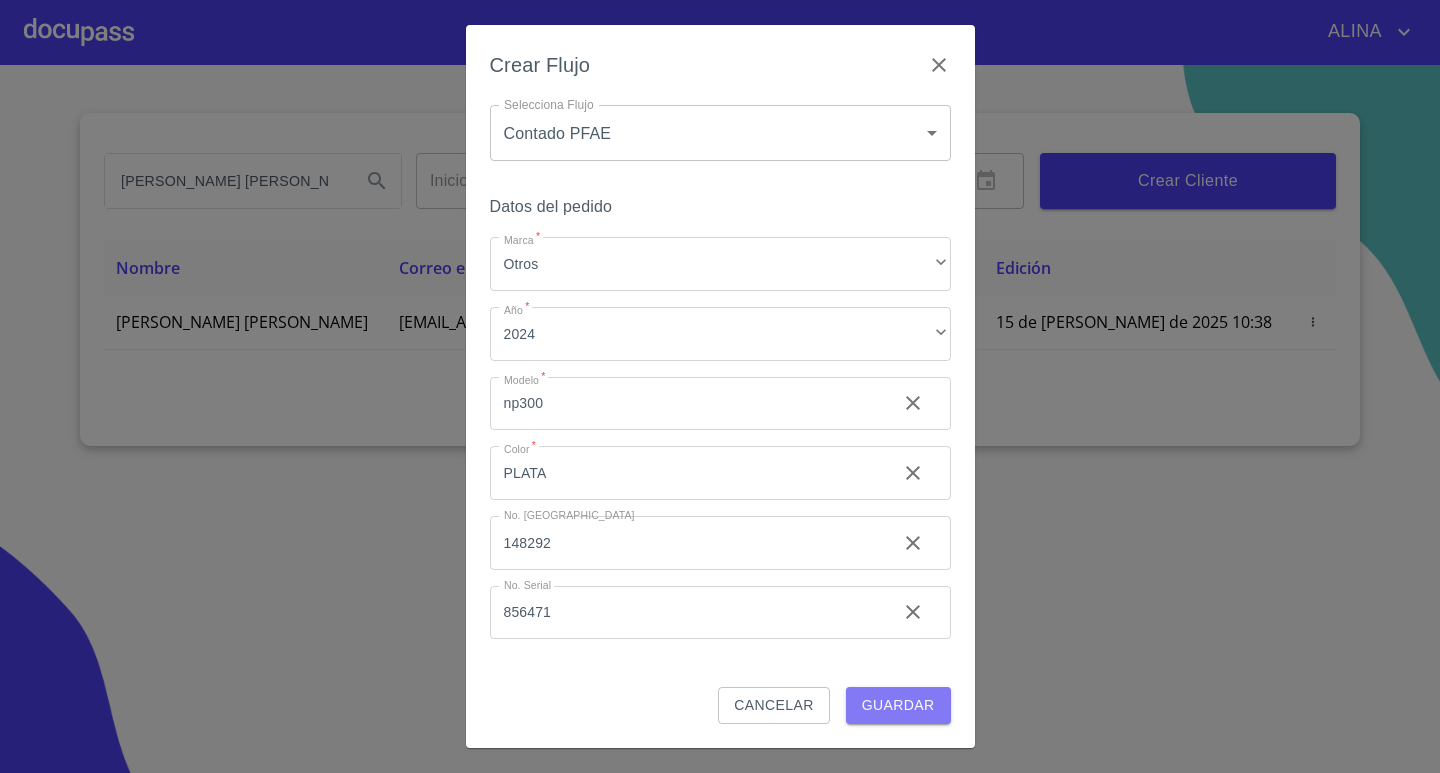 click on "Guardar" at bounding box center (898, 705) 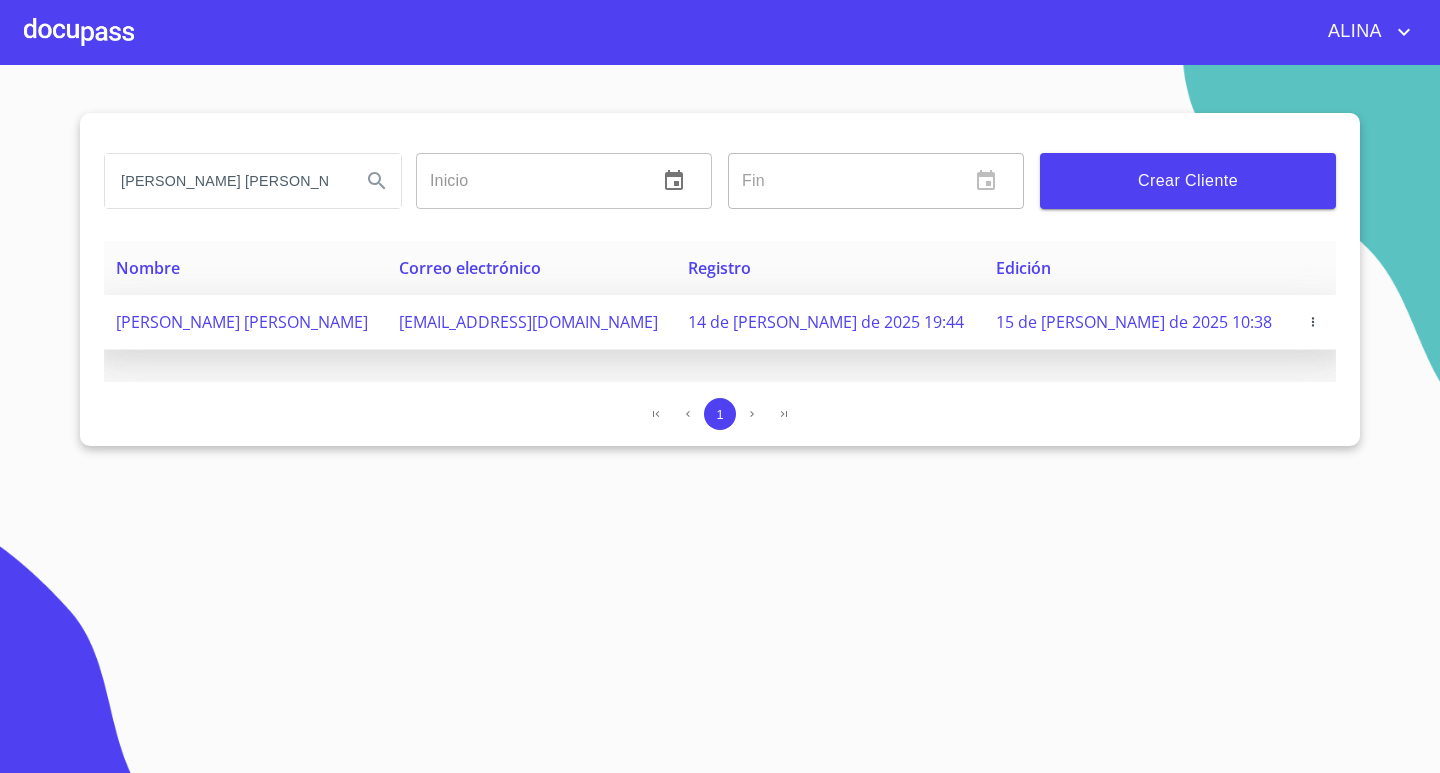 click on "[PERSON_NAME] [PERSON_NAME]" at bounding box center [242, 322] 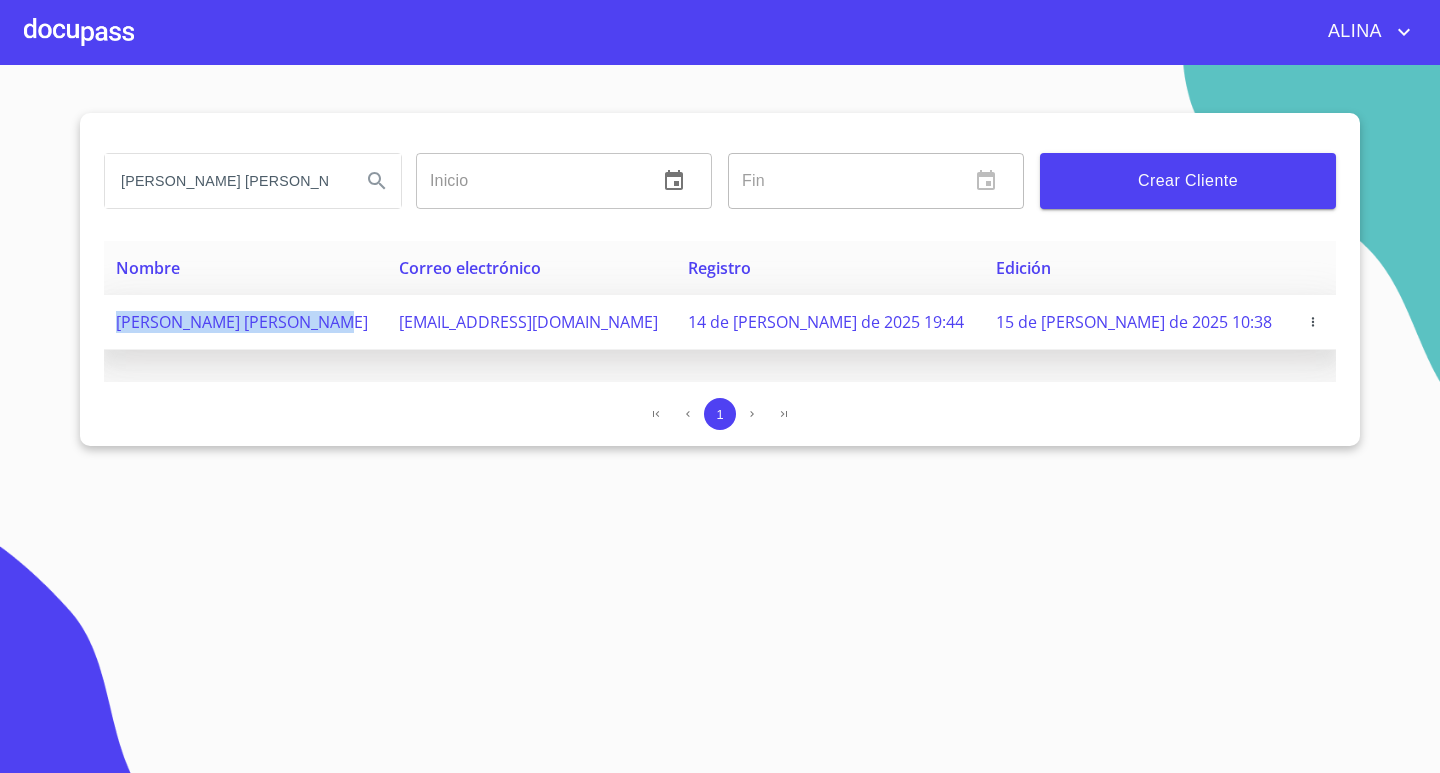 copy on "[PERSON_NAME] [PERSON_NAME]" 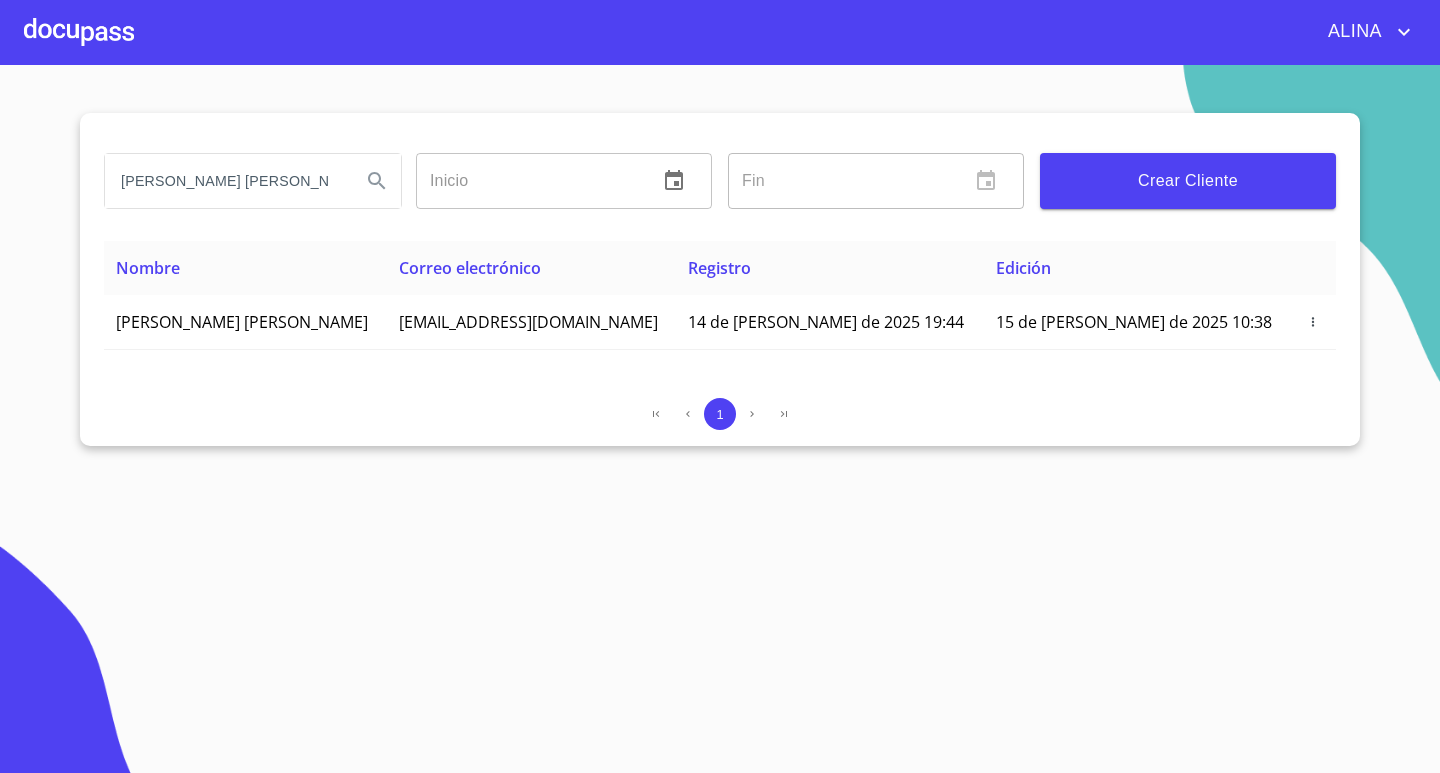 click at bounding box center [79, 32] 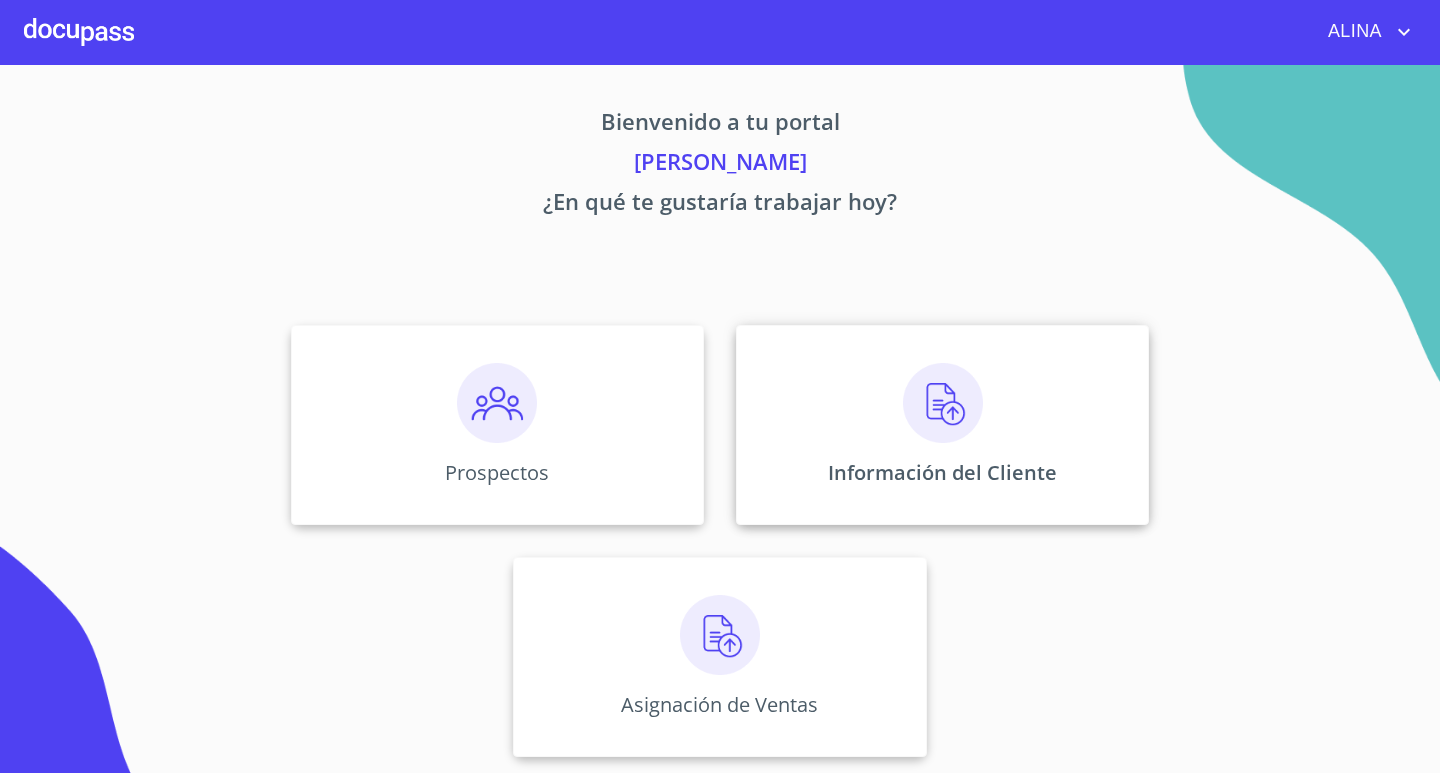 click on "Información del Cliente" at bounding box center [942, 425] 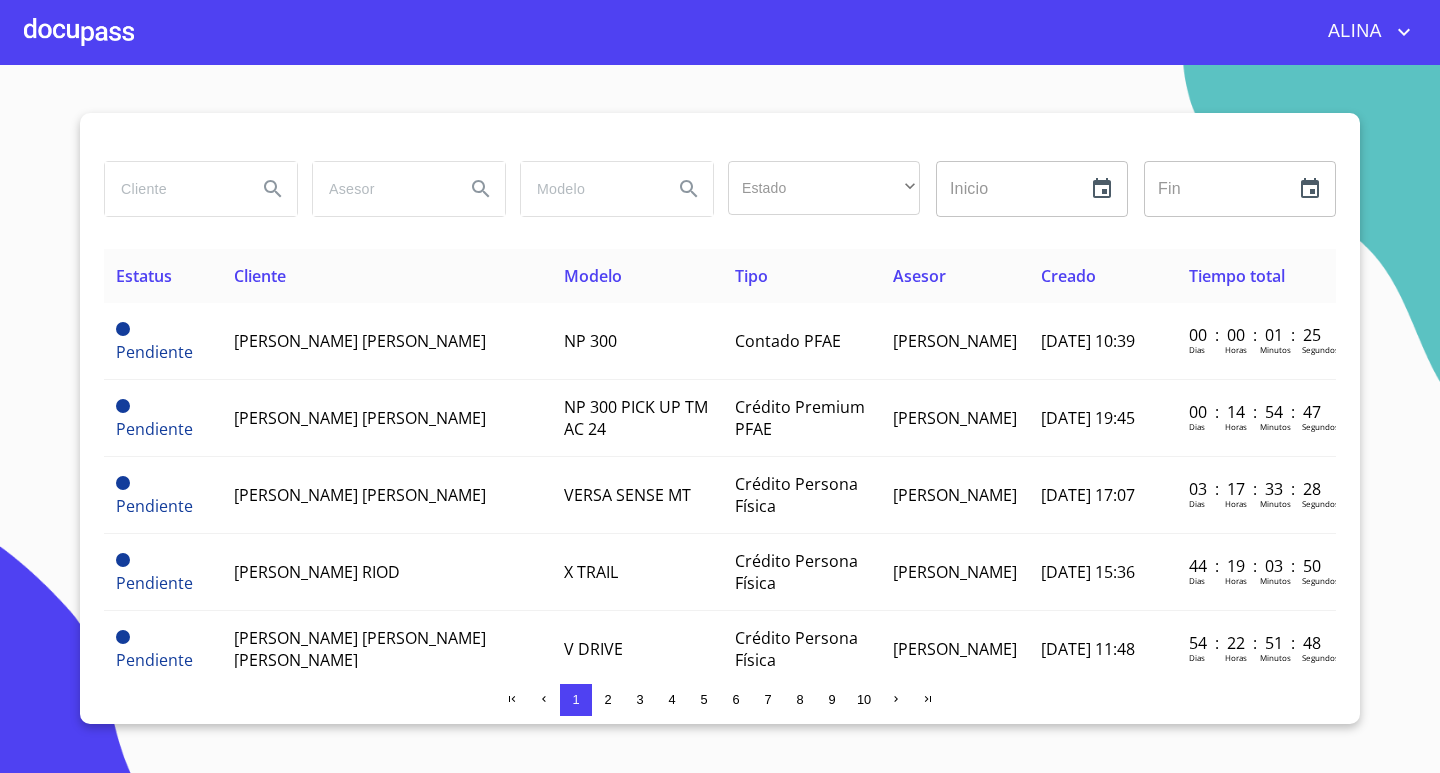 click at bounding box center [79, 32] 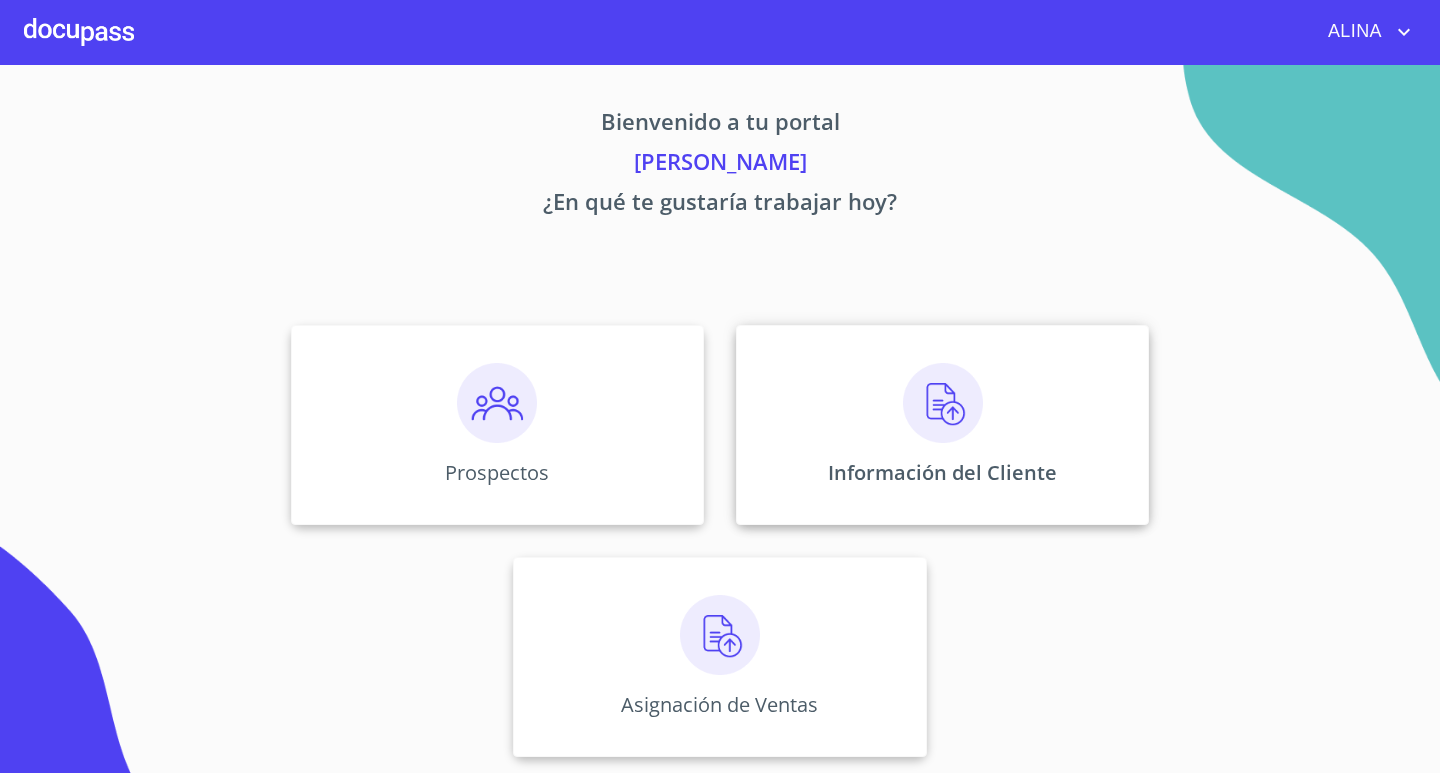 click on "Información del Cliente" at bounding box center [942, 425] 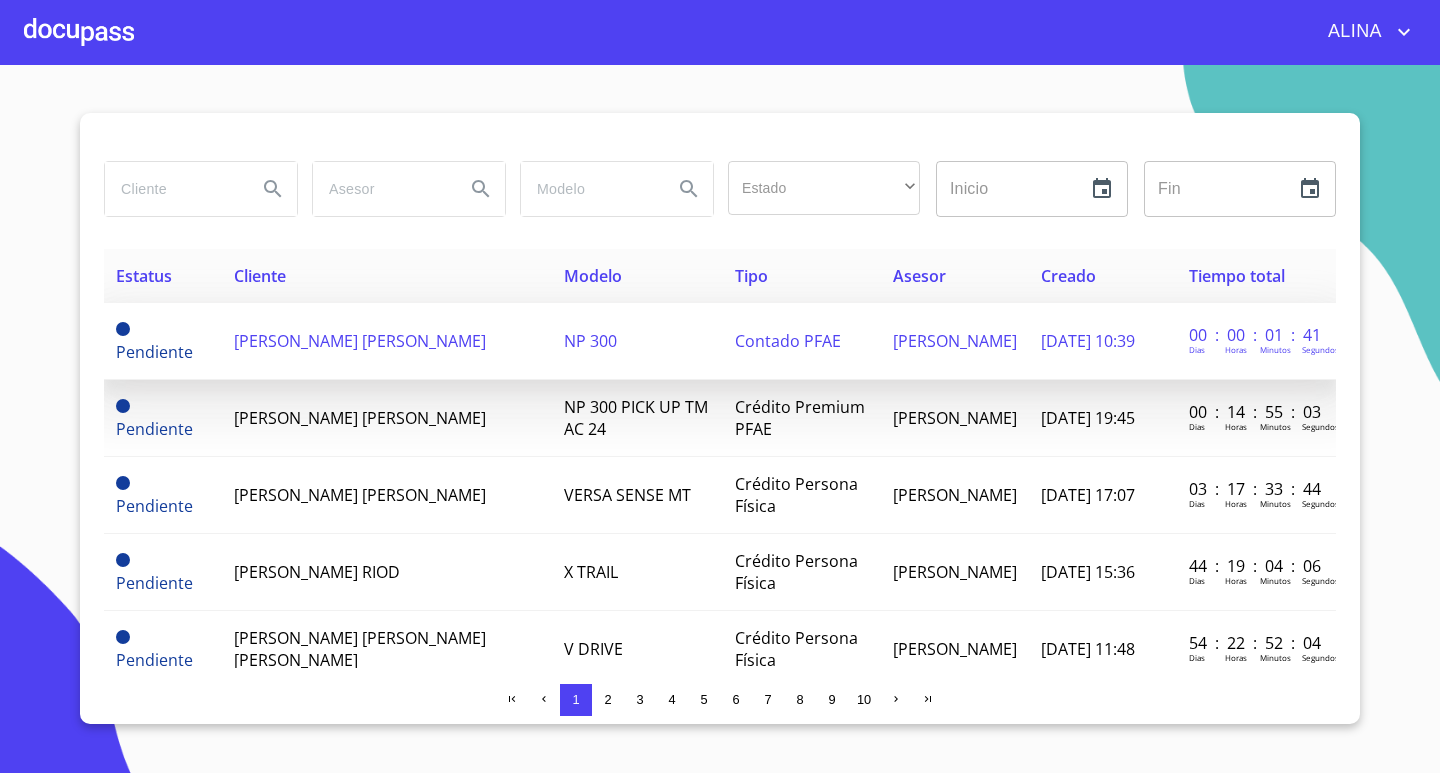 click on "[PERSON_NAME] [PERSON_NAME]" at bounding box center [360, 341] 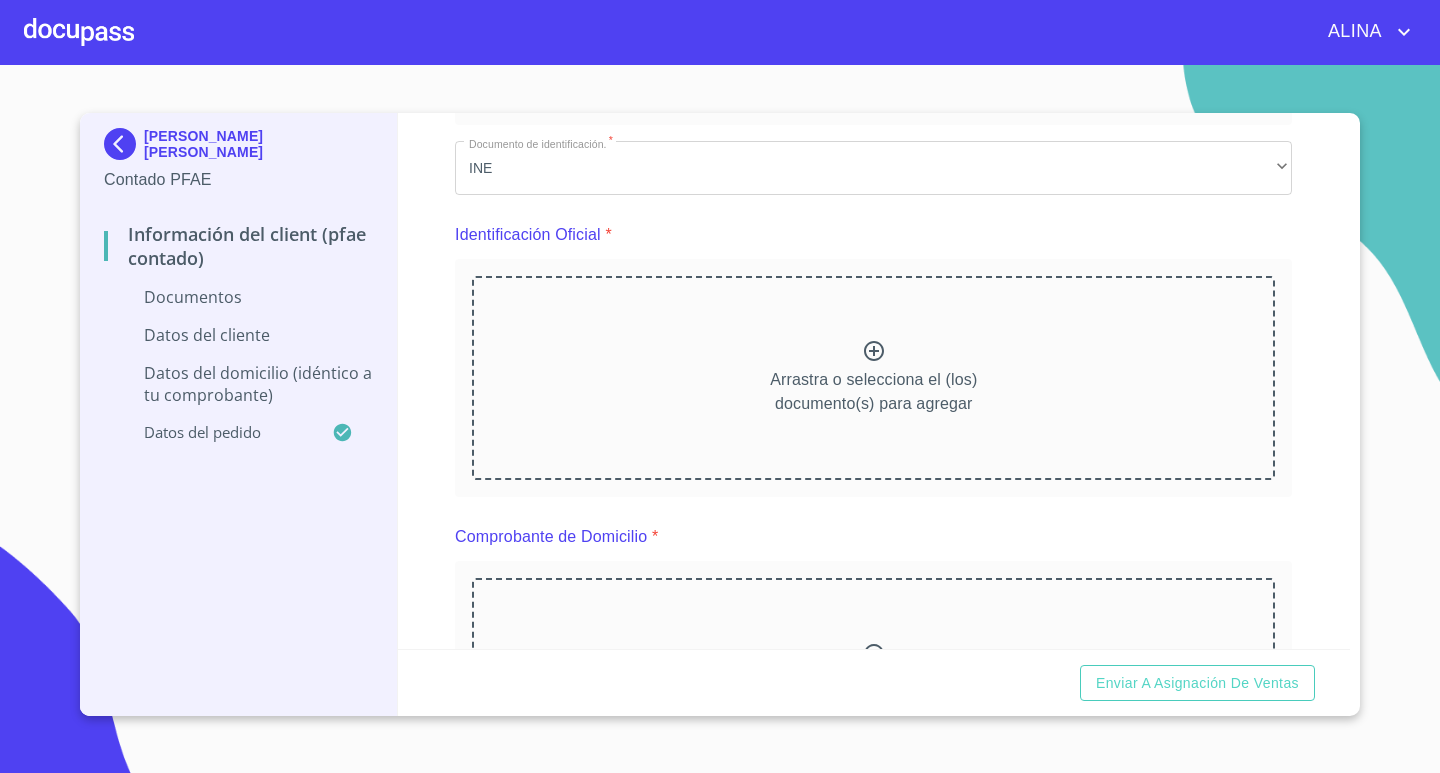 scroll, scrollTop: 100, scrollLeft: 0, axis: vertical 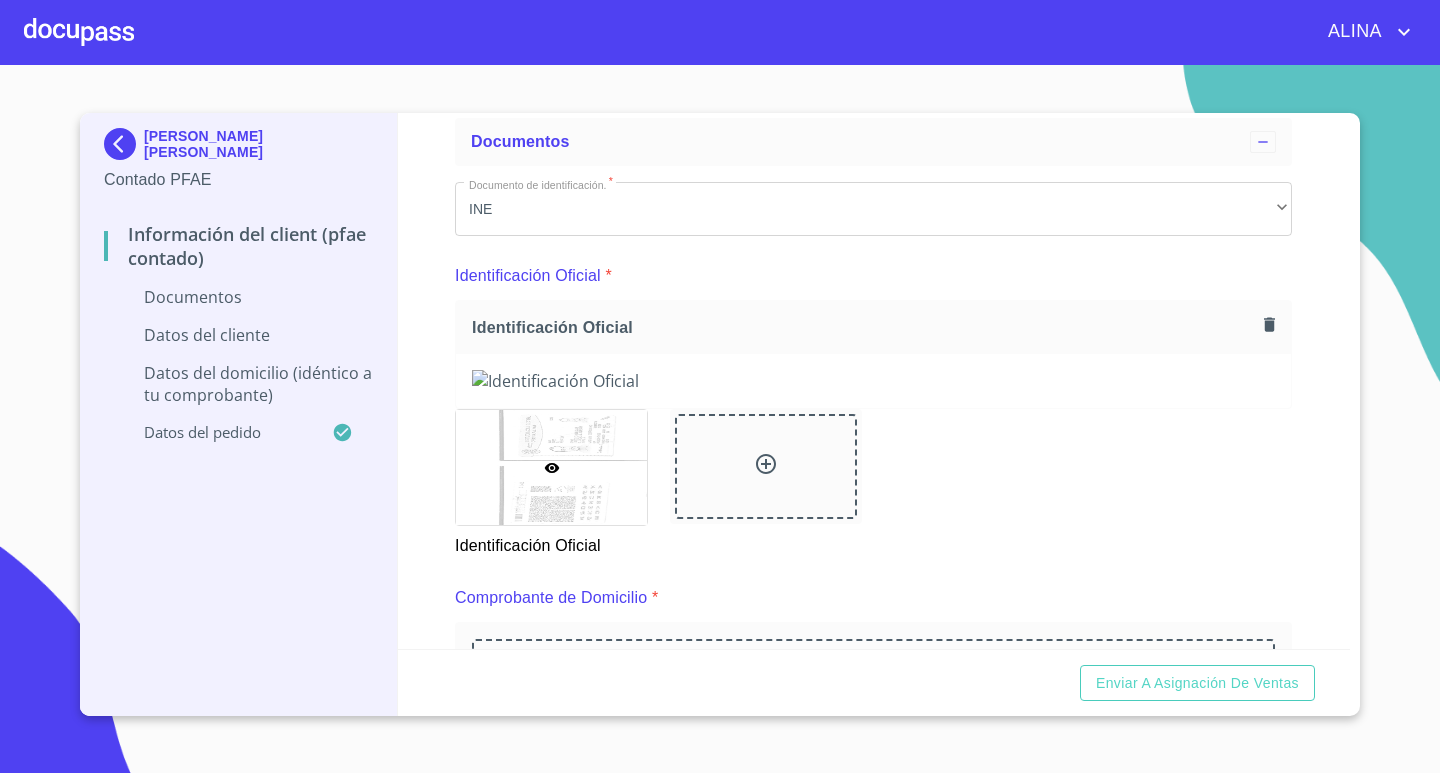 click on "Documento de identificación.   * INE ​ Identificación Oficial * Identificación Oficial Identificación Oficial Comprobante de Domicilio * Arrastra o selecciona el (los) documento(s) para agregar [PERSON_NAME] de situación fiscal Arrastra o selecciona el (los) documento(s) para agregar CURP * Arrastra o selecciona el (los) documento(s) para agregar" at bounding box center (873, 823) 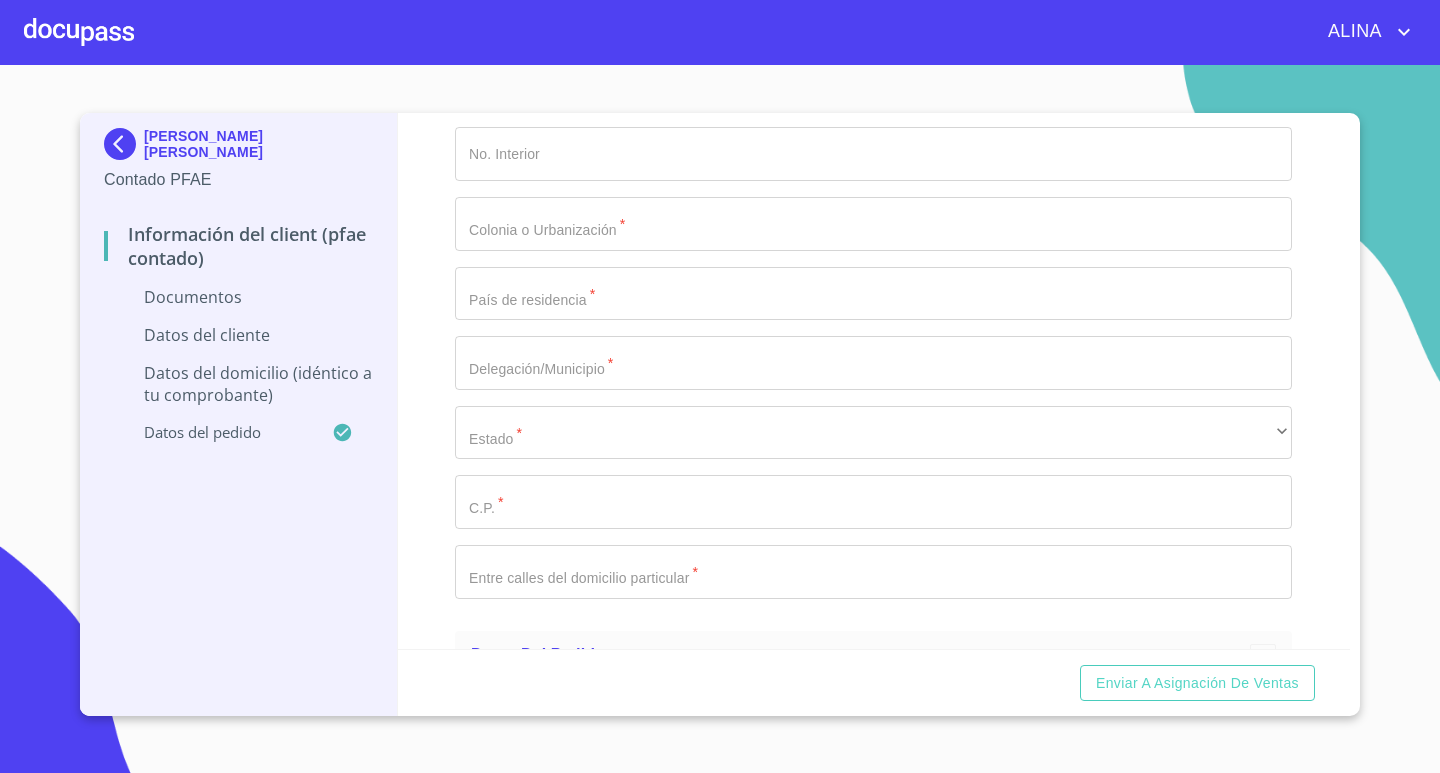 scroll, scrollTop: 2400, scrollLeft: 0, axis: vertical 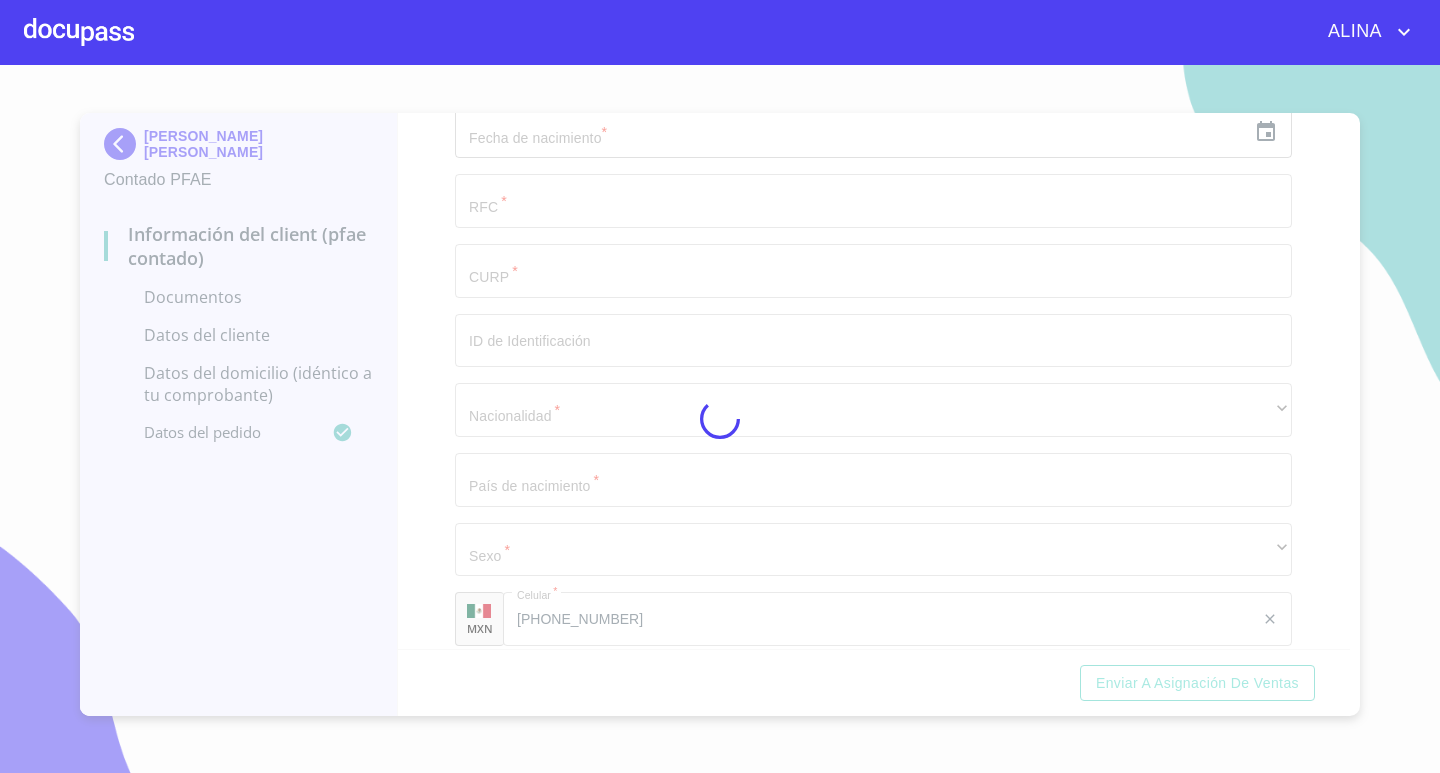 click on "Constancia de situación fiscal" at bounding box center [873, -1399] 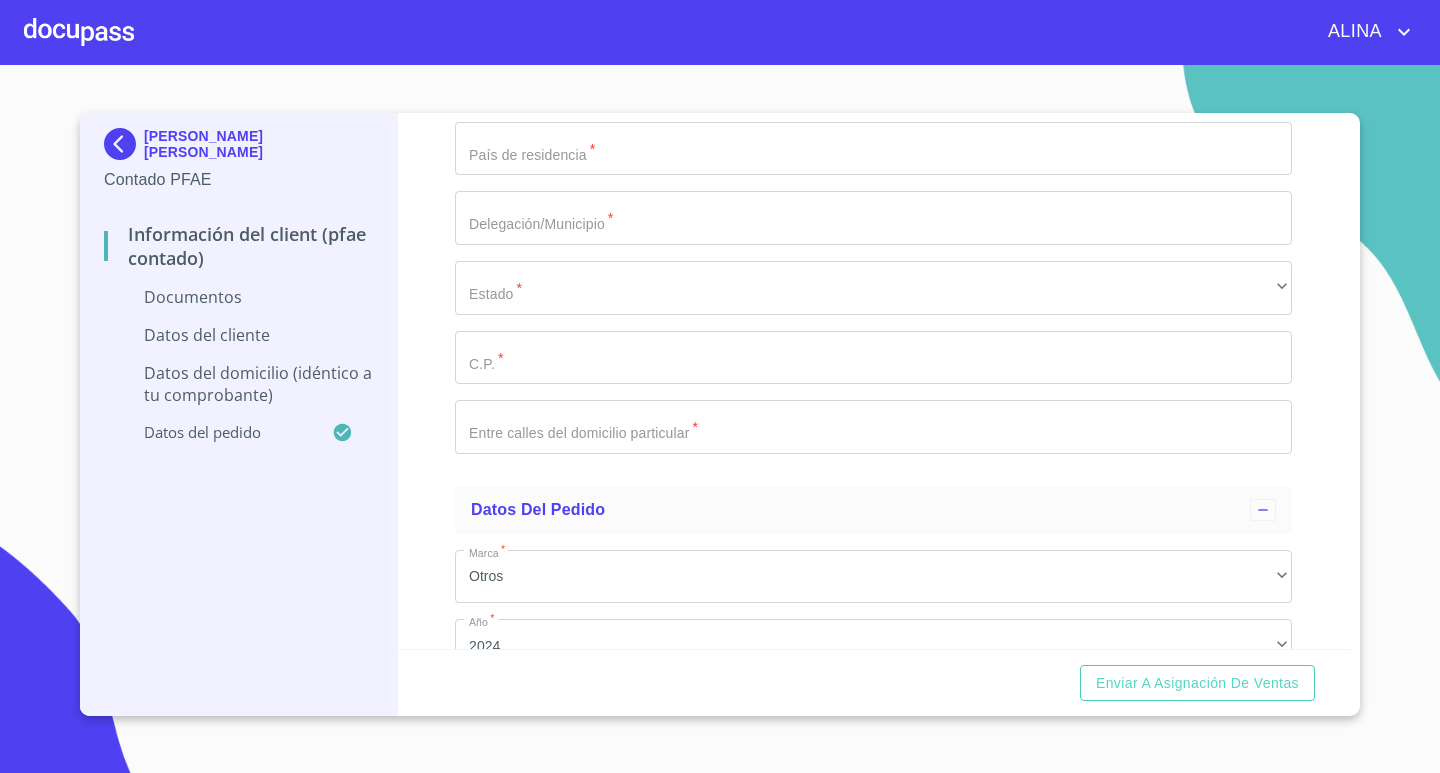 scroll, scrollTop: 3300, scrollLeft: 0, axis: vertical 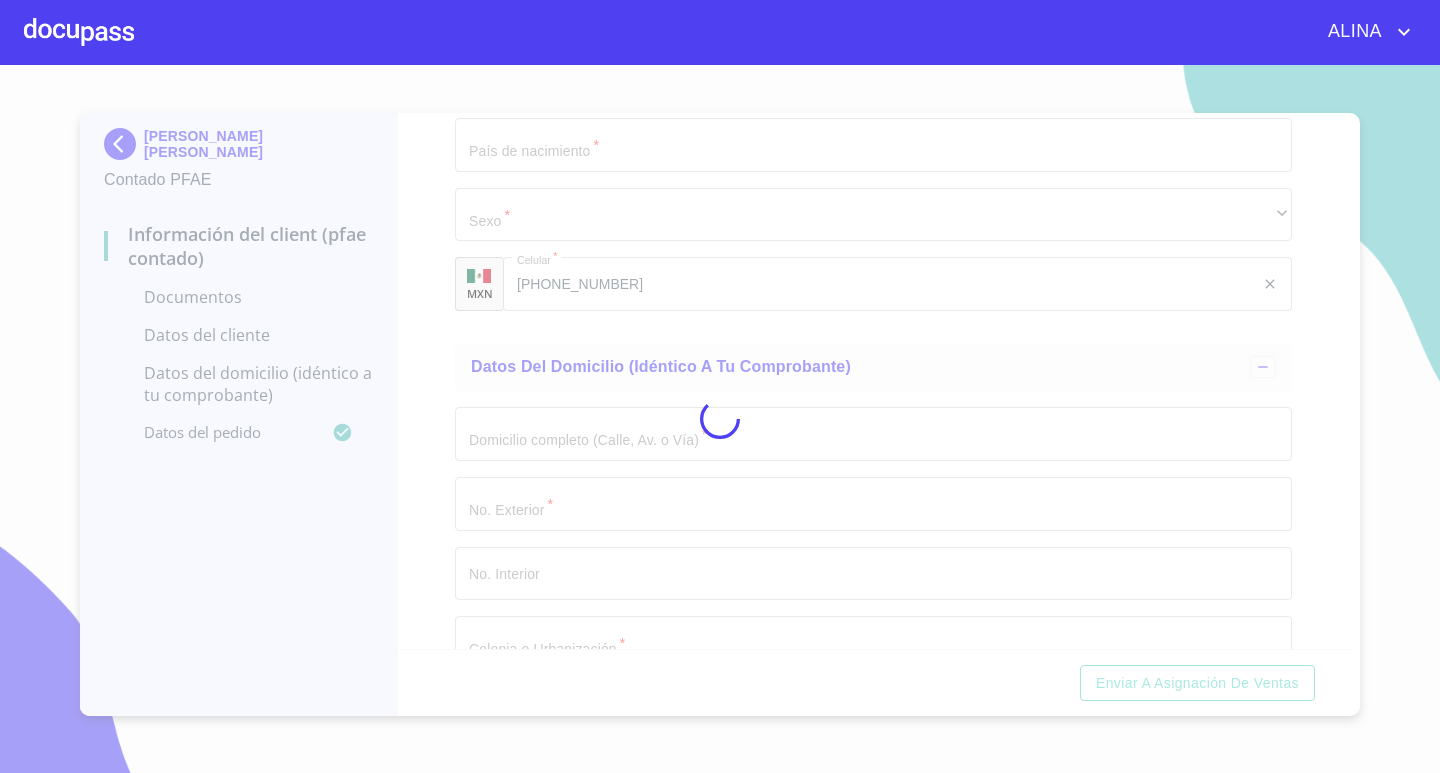 click at bounding box center (720, 419) 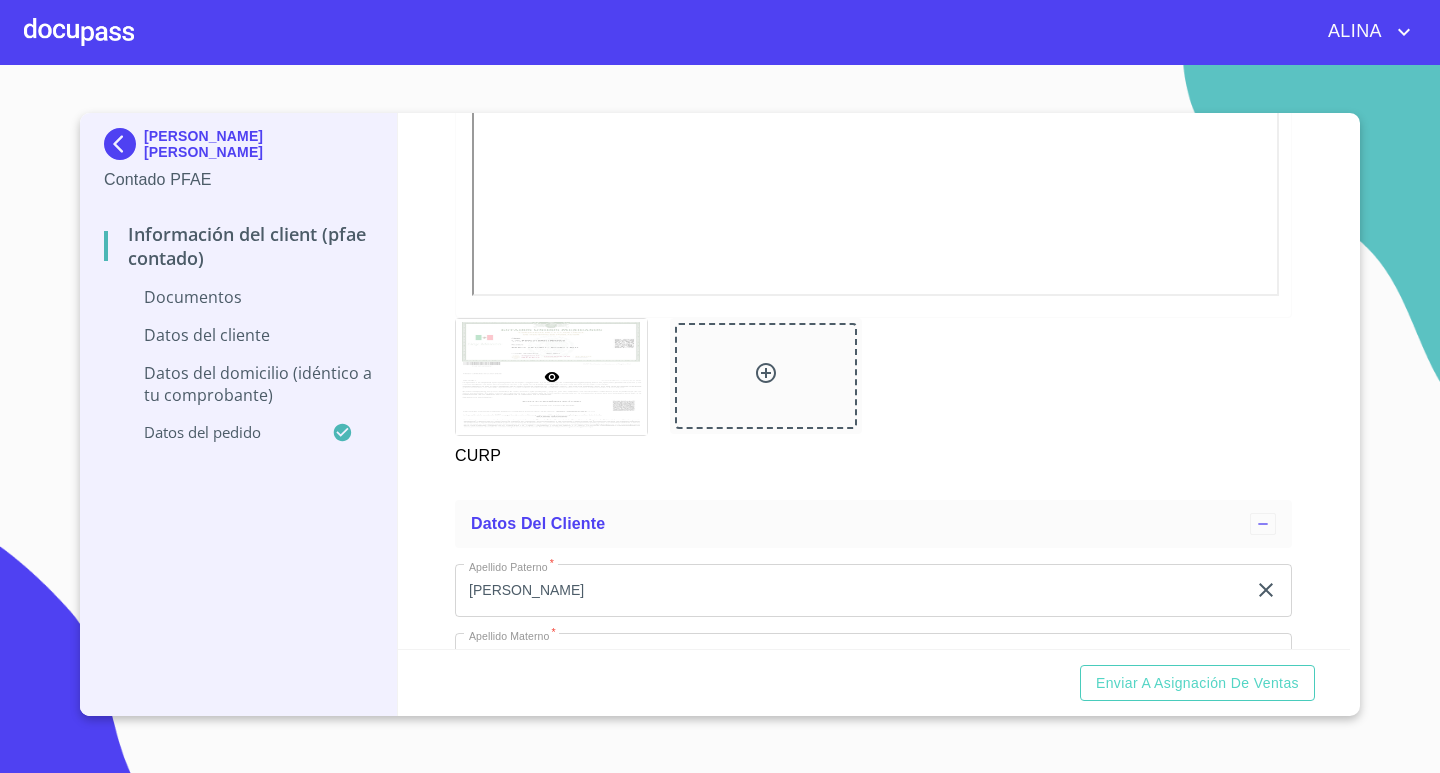 scroll, scrollTop: 2200, scrollLeft: 0, axis: vertical 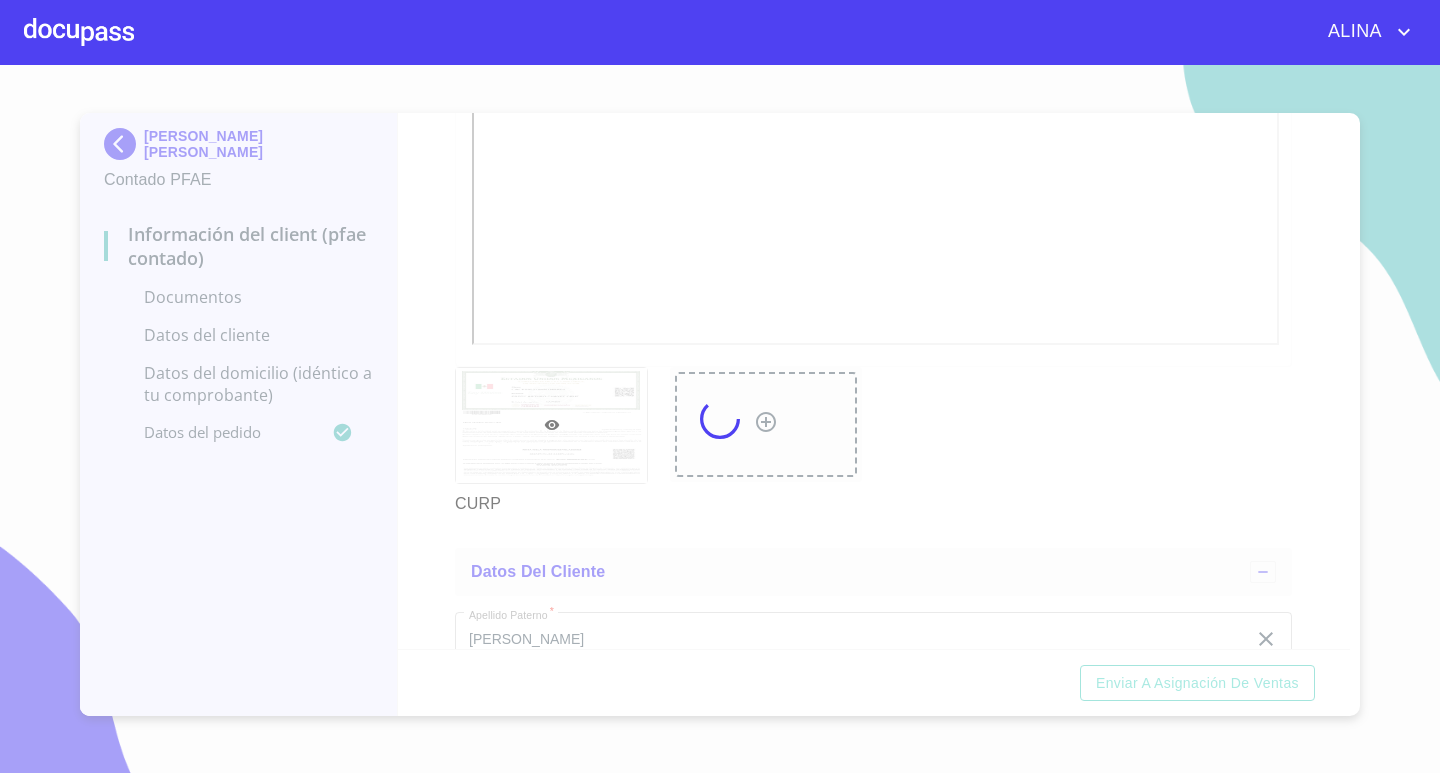 click at bounding box center (720, 419) 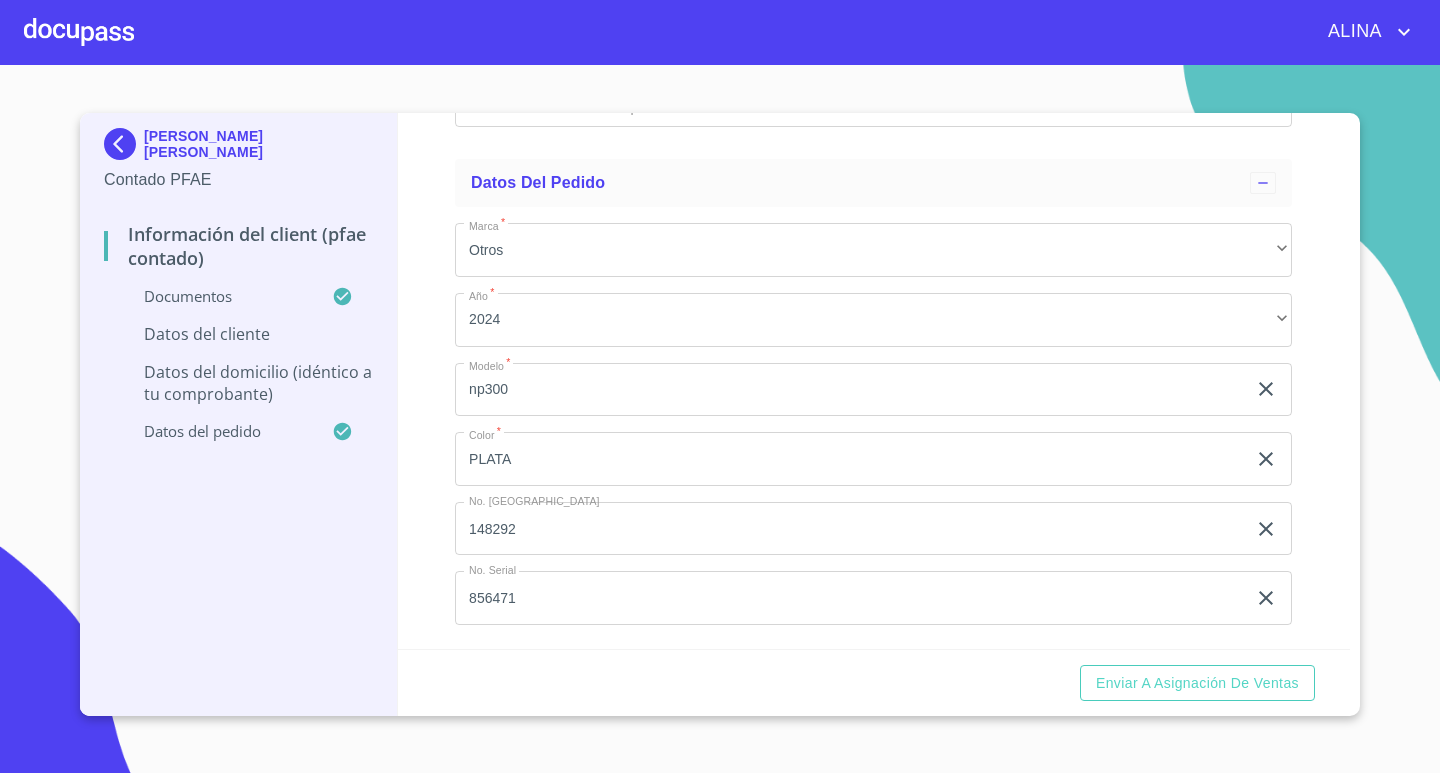 scroll, scrollTop: 5500, scrollLeft: 0, axis: vertical 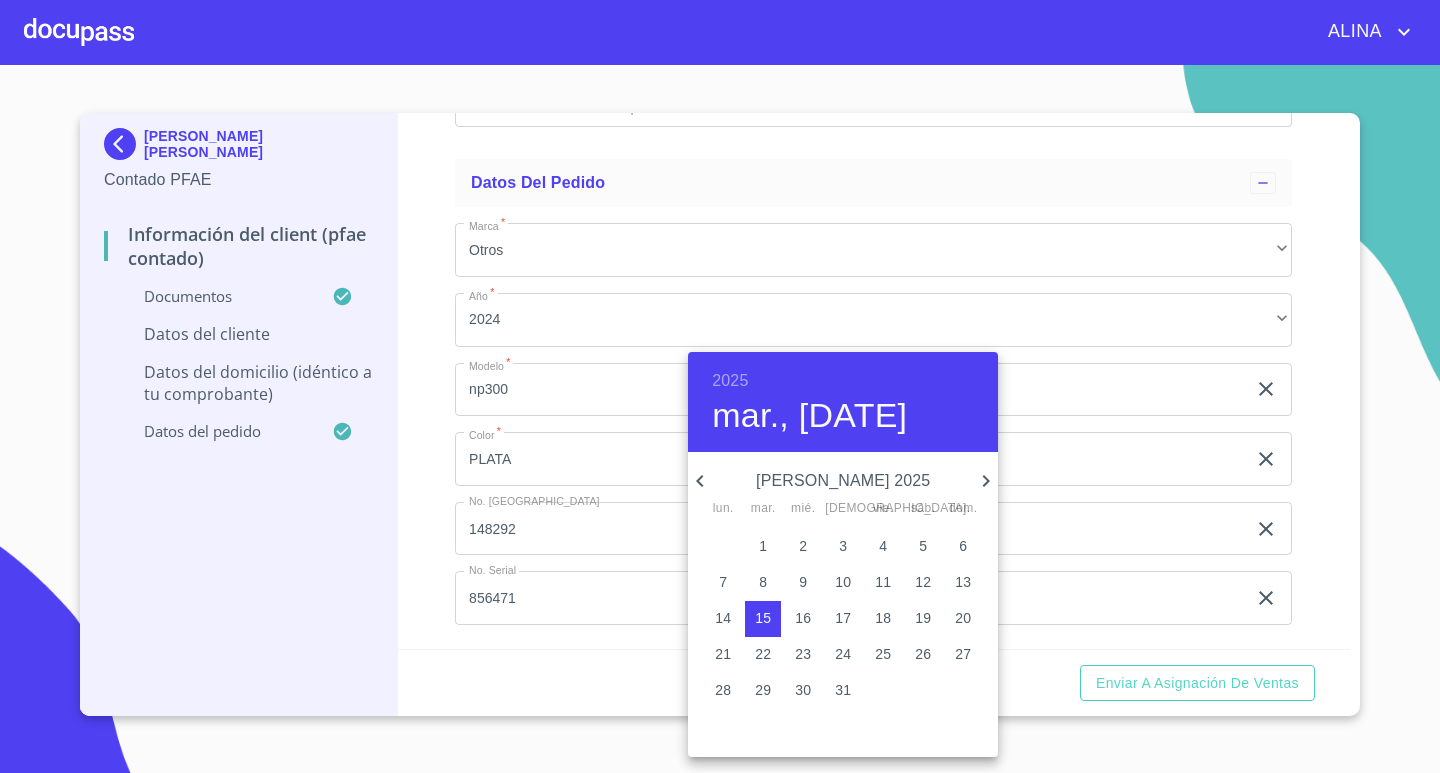 click on "2025" at bounding box center (730, 381) 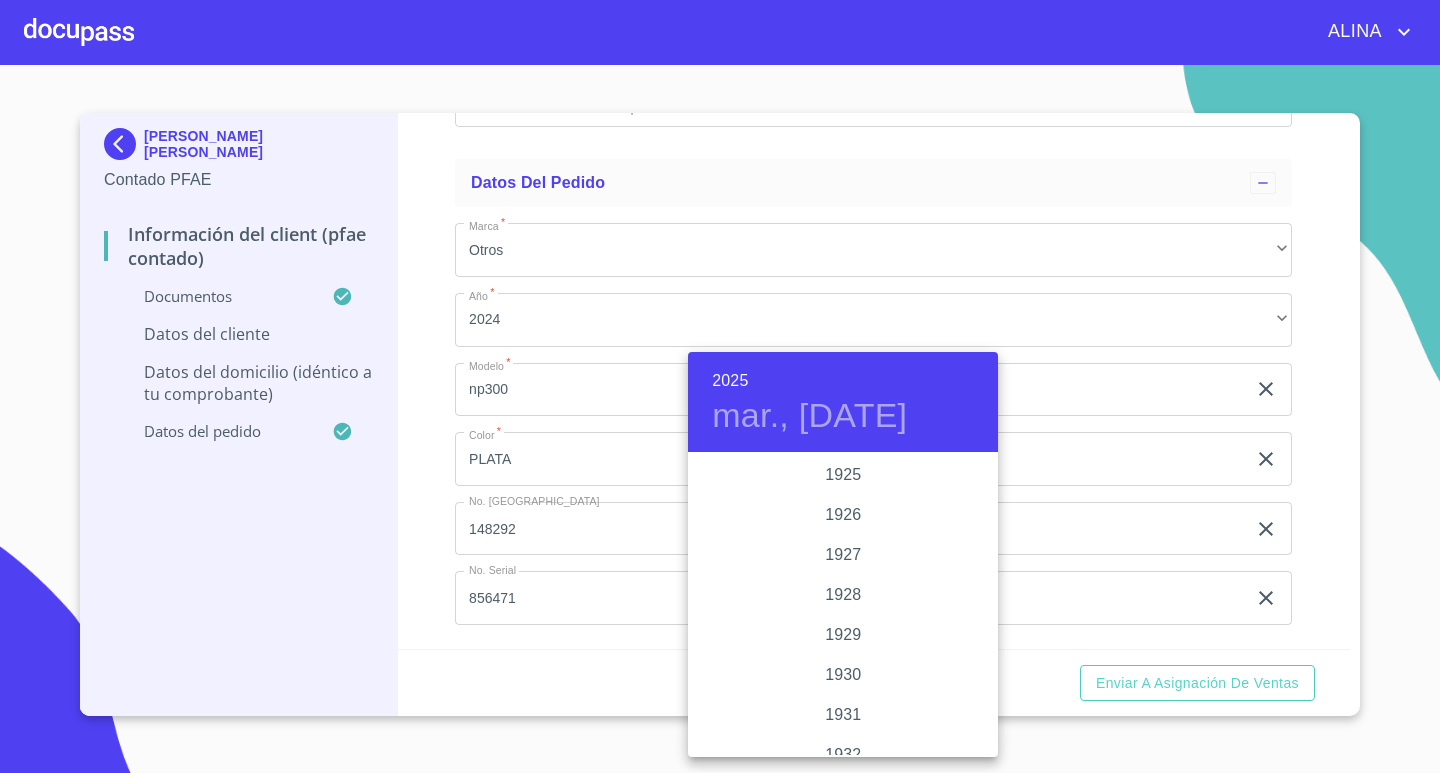 scroll, scrollTop: 3880, scrollLeft: 0, axis: vertical 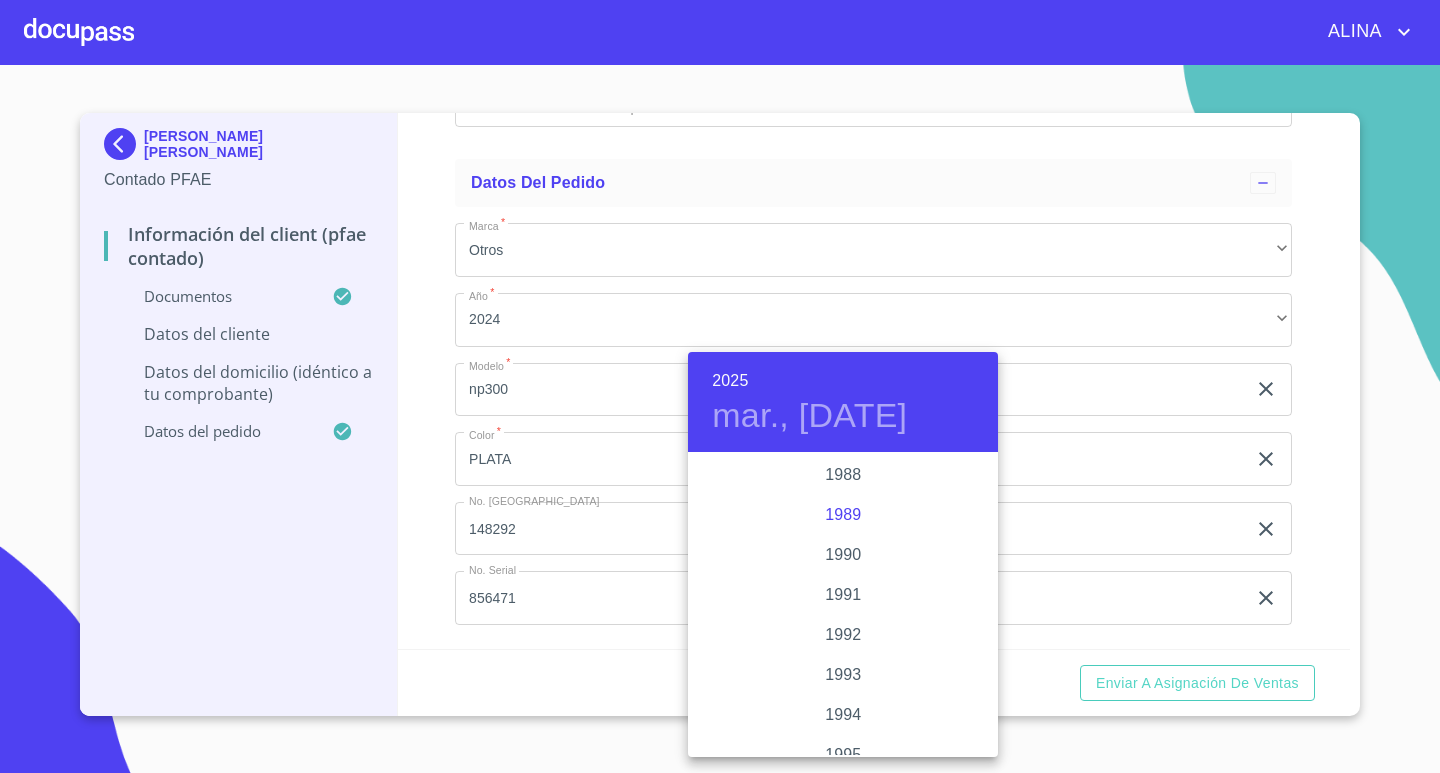 click on "1989" at bounding box center (843, 515) 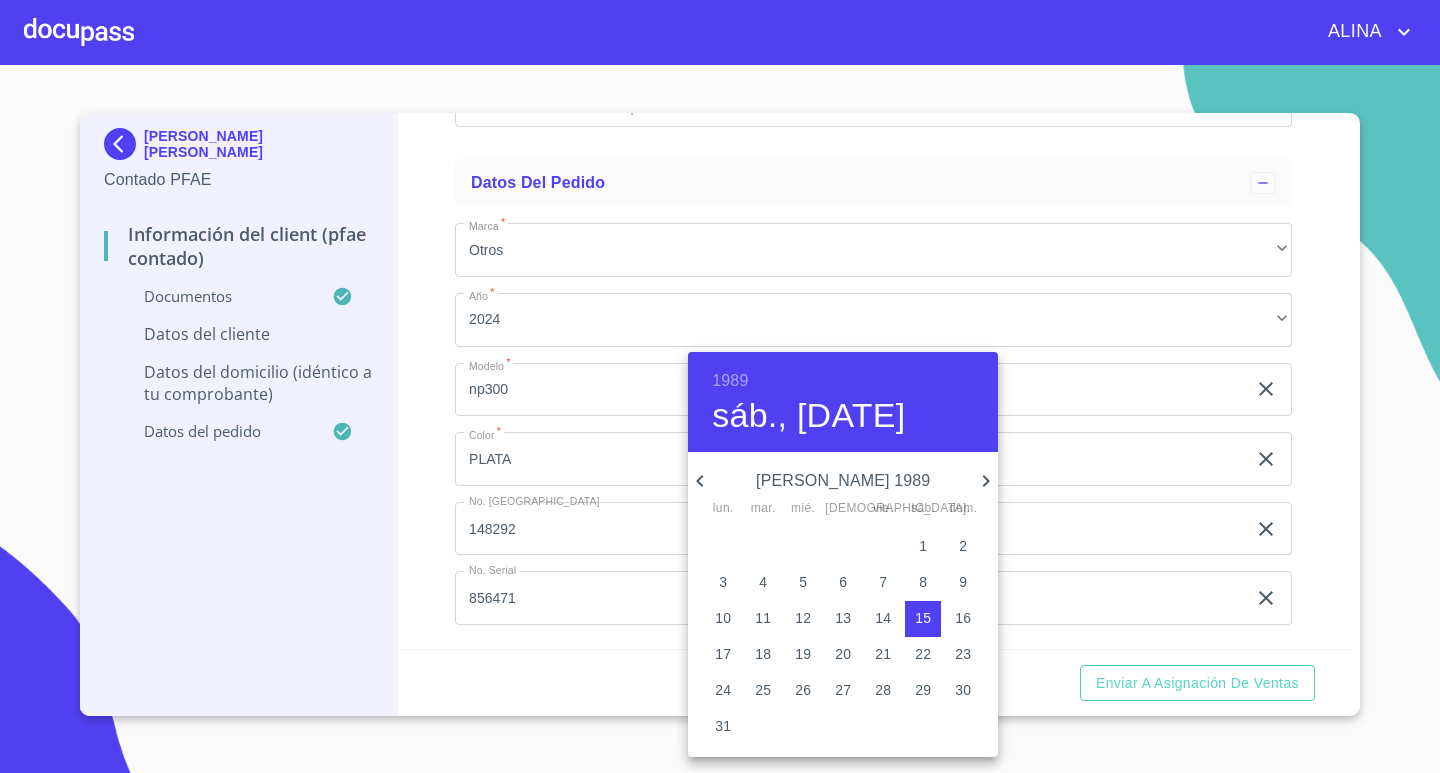 click 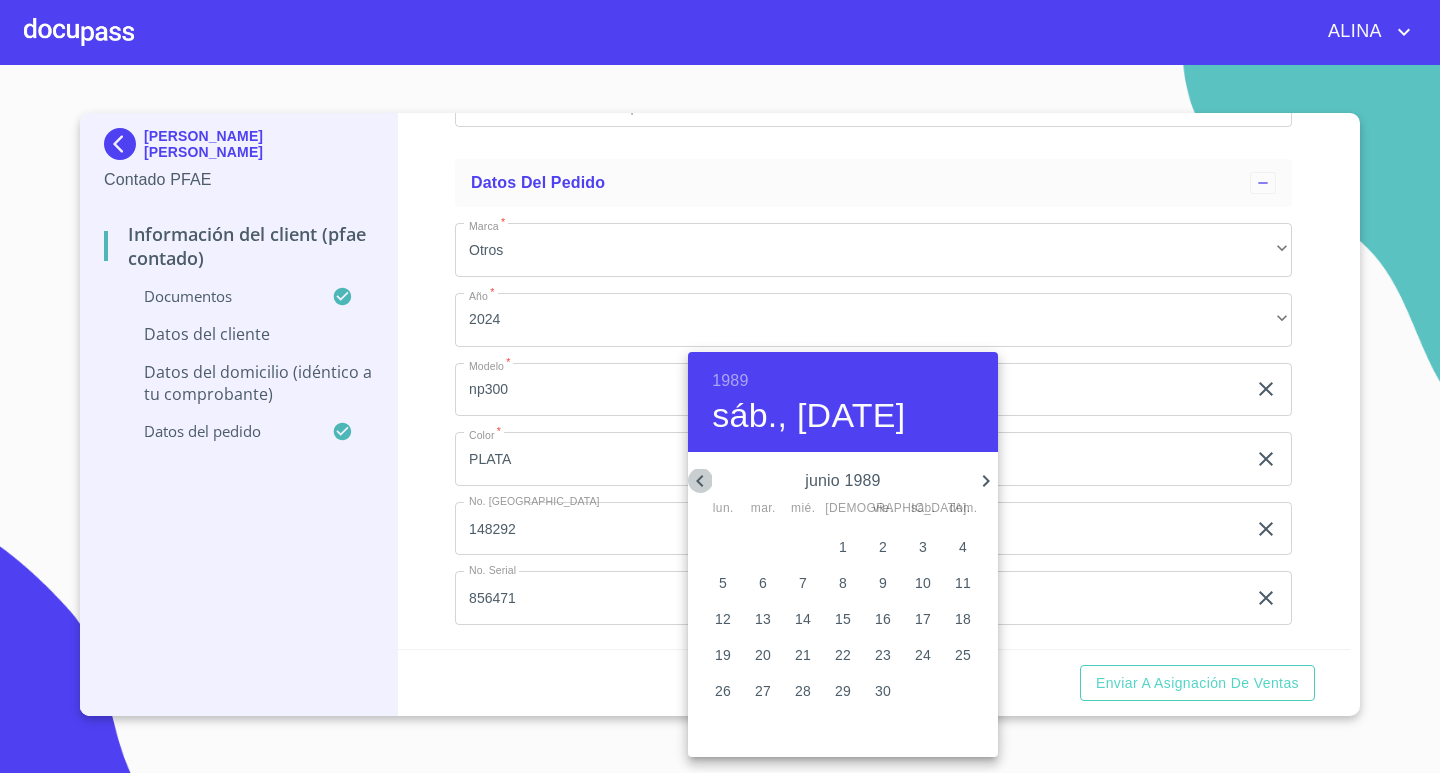 click 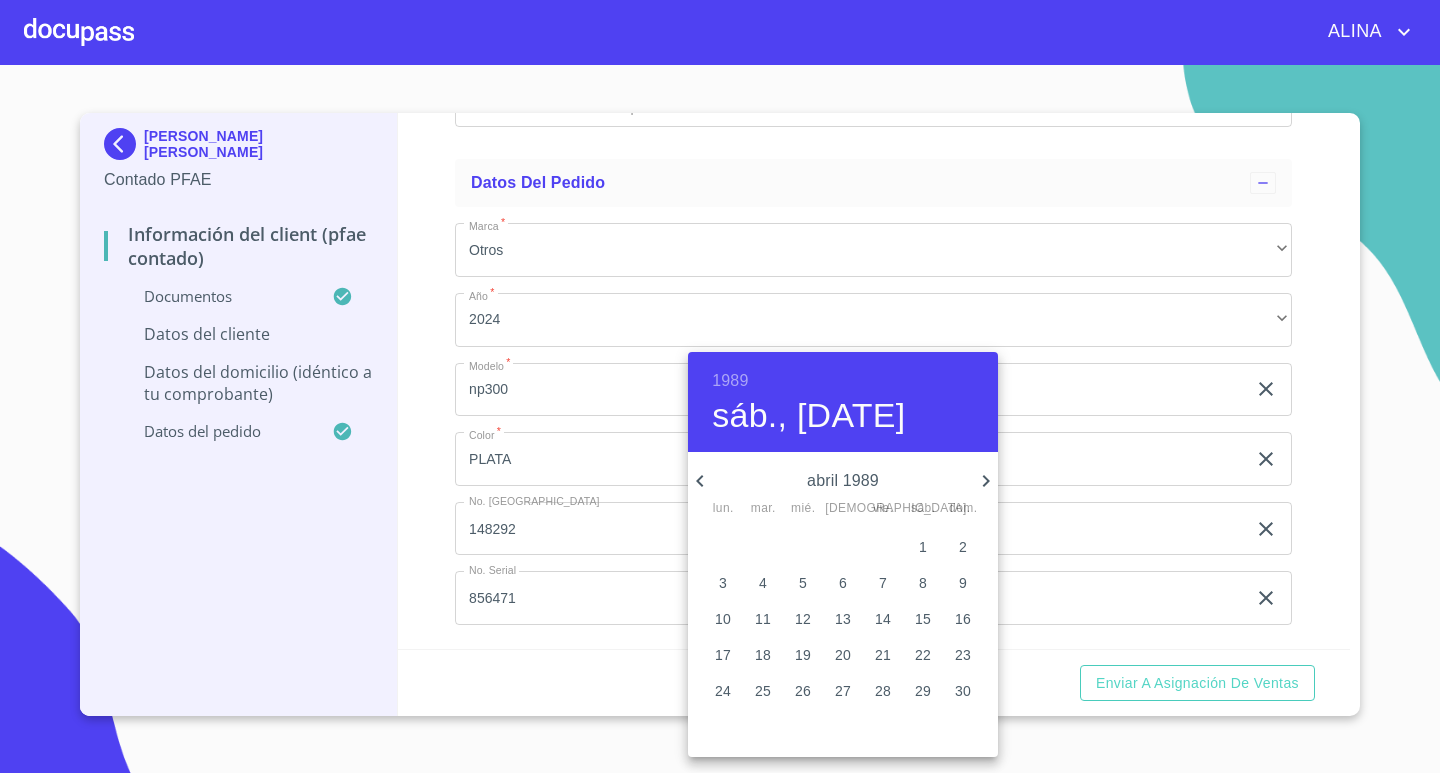 click 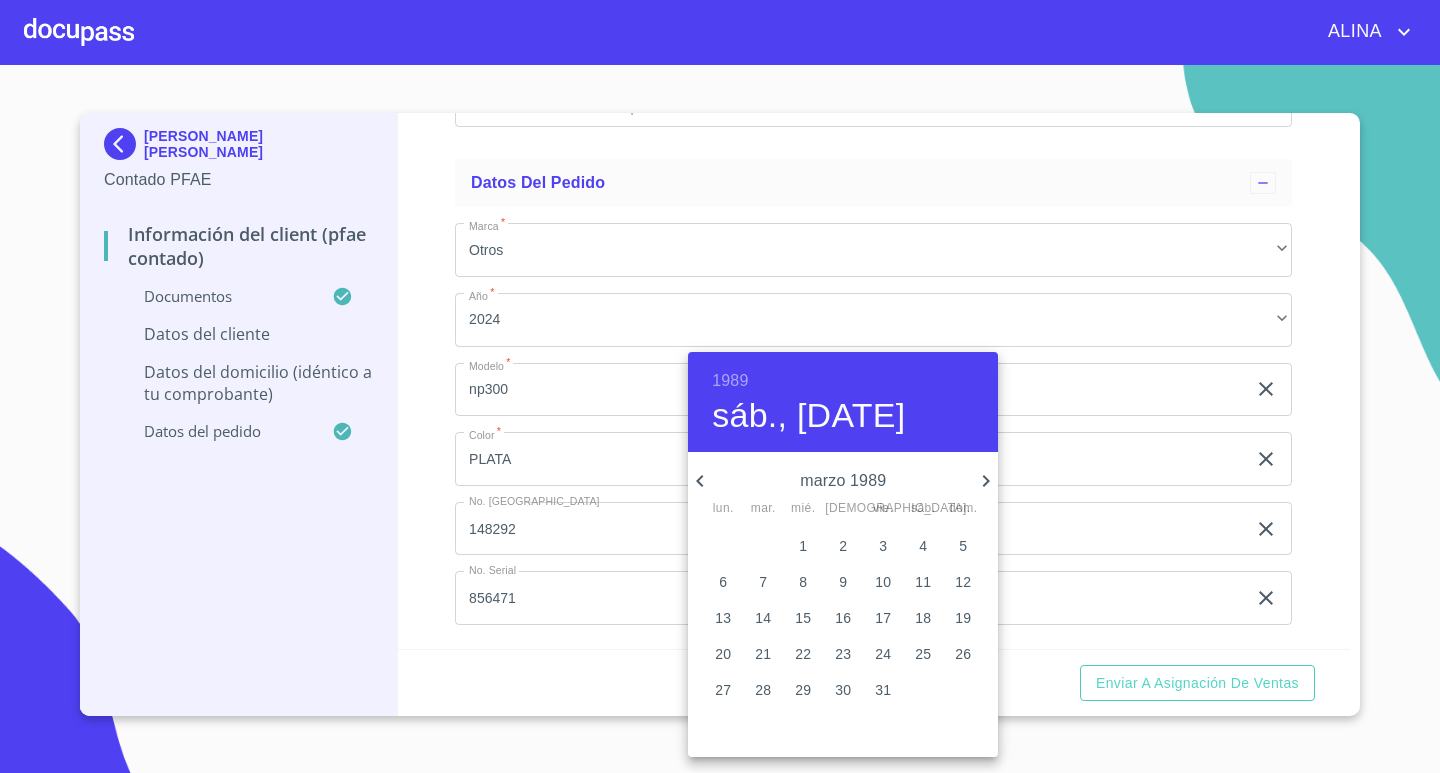 click on "18" at bounding box center [923, 618] 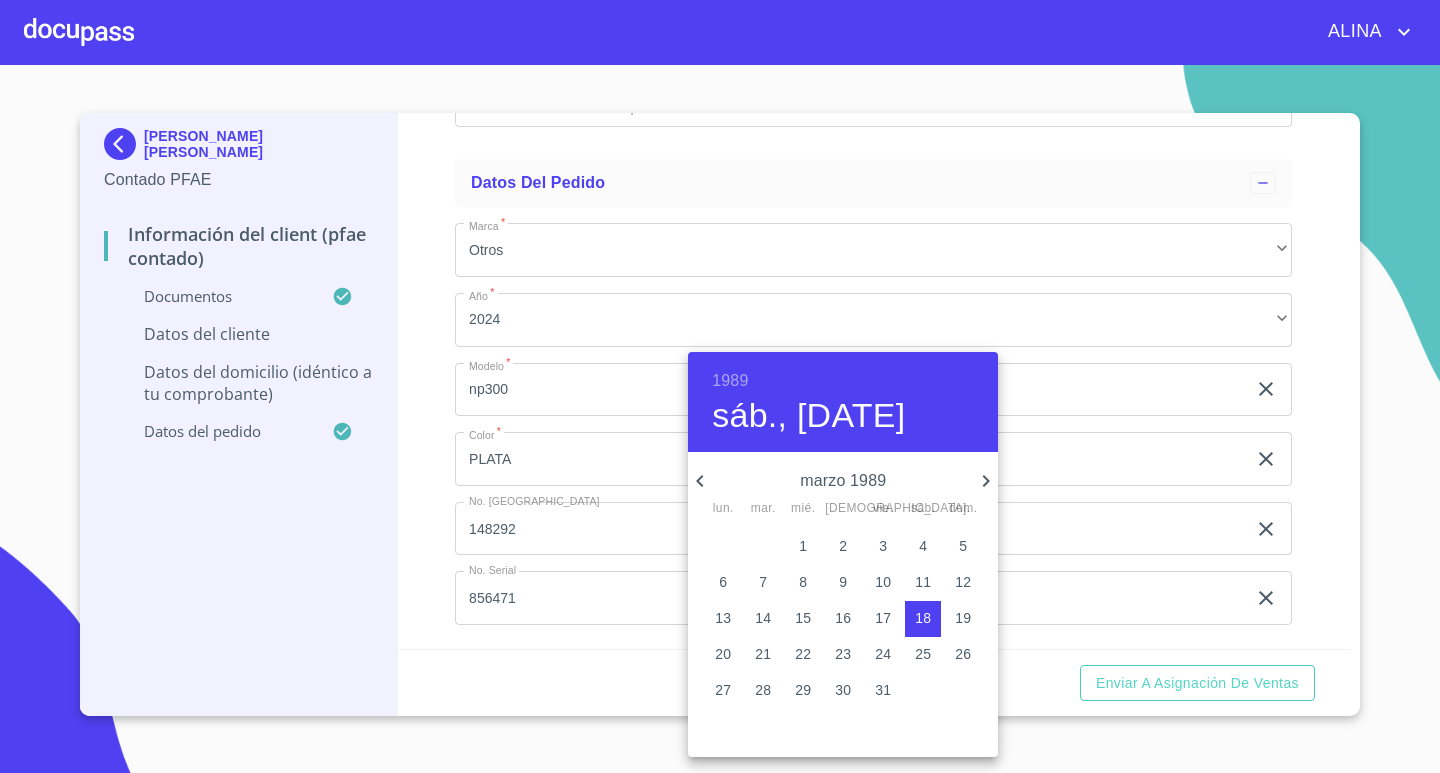 click at bounding box center (720, 386) 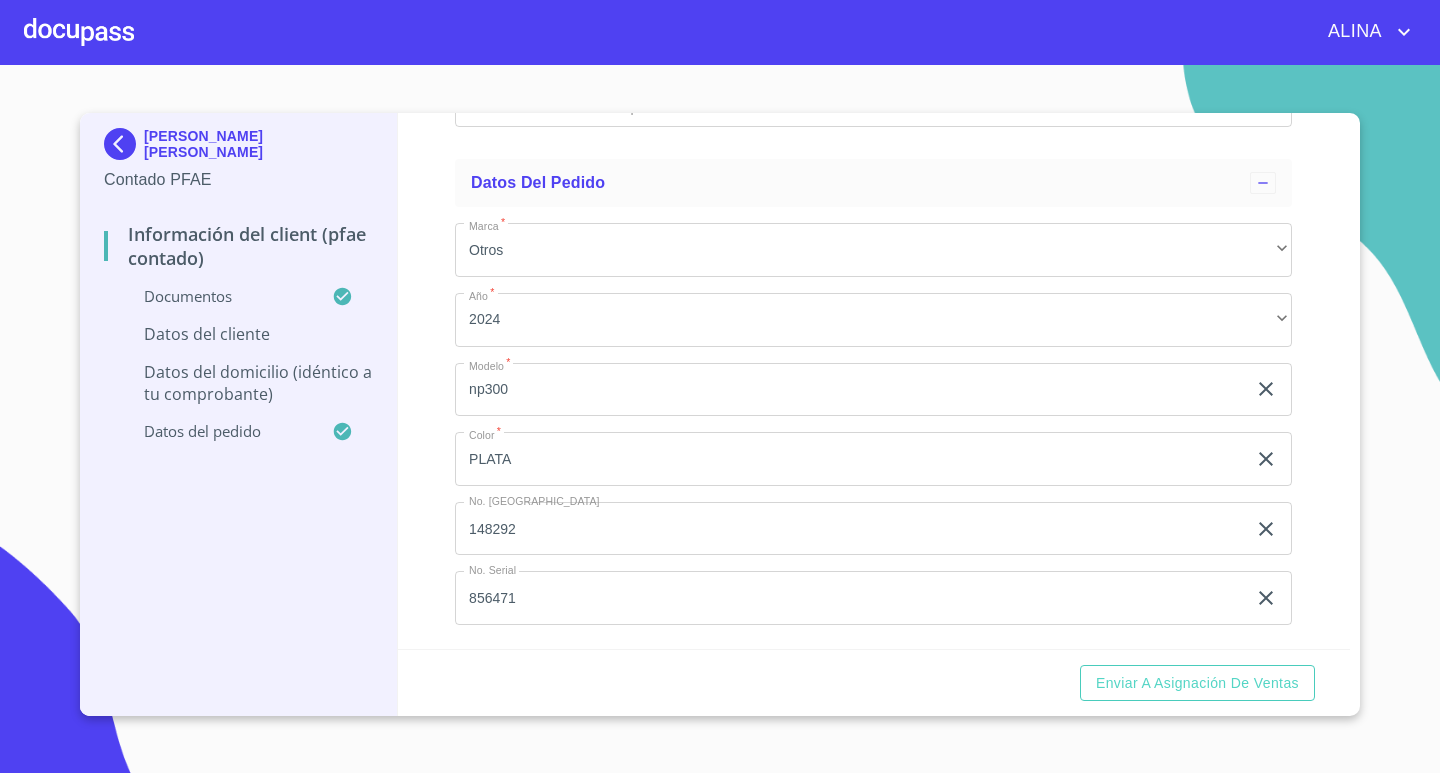 click on "Documento de identificación.   *" at bounding box center (850, -1372) 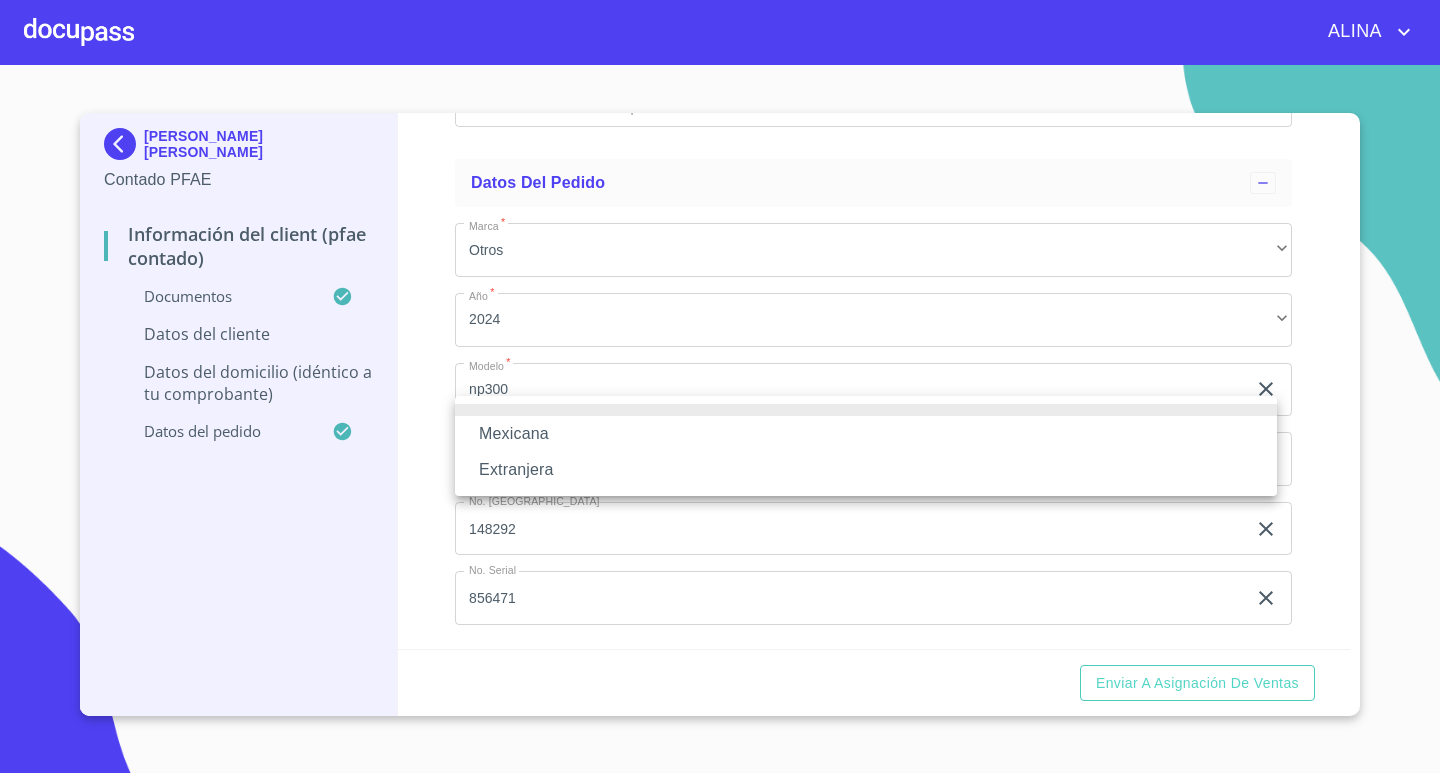 click on "Mexicana" at bounding box center [866, 434] 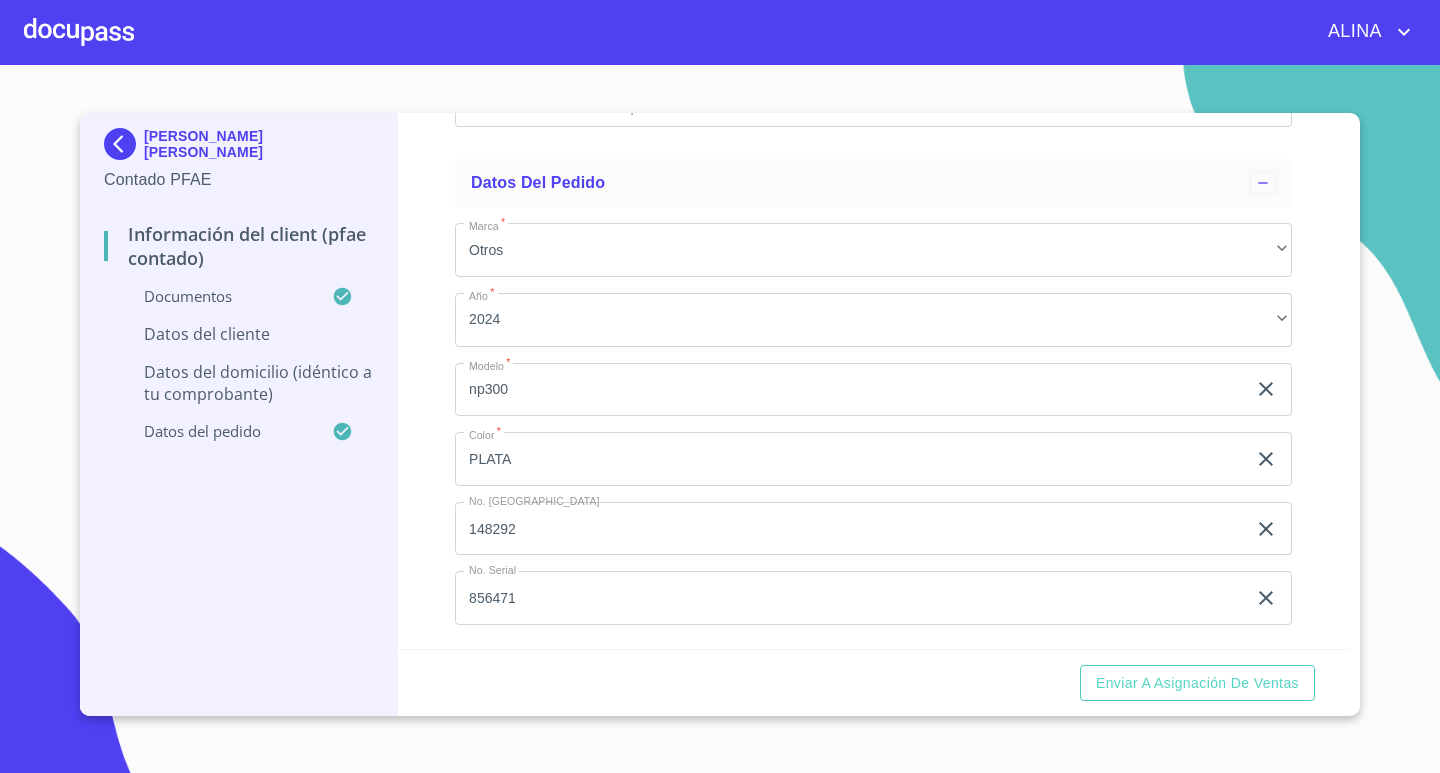 click on "Documento de identificación.   *" at bounding box center [850, -1372] 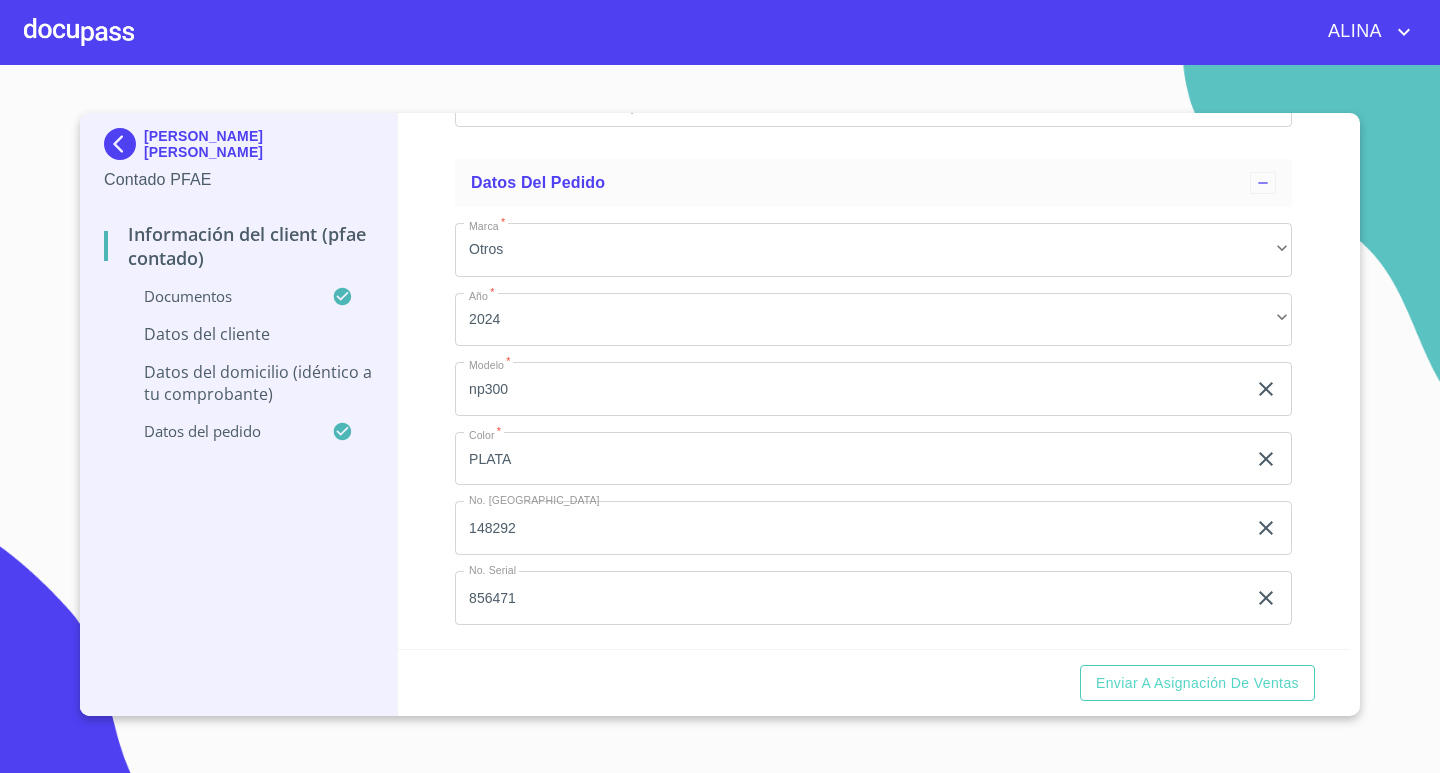 click on "Documento de identificación.   *" at bounding box center [873, -816] 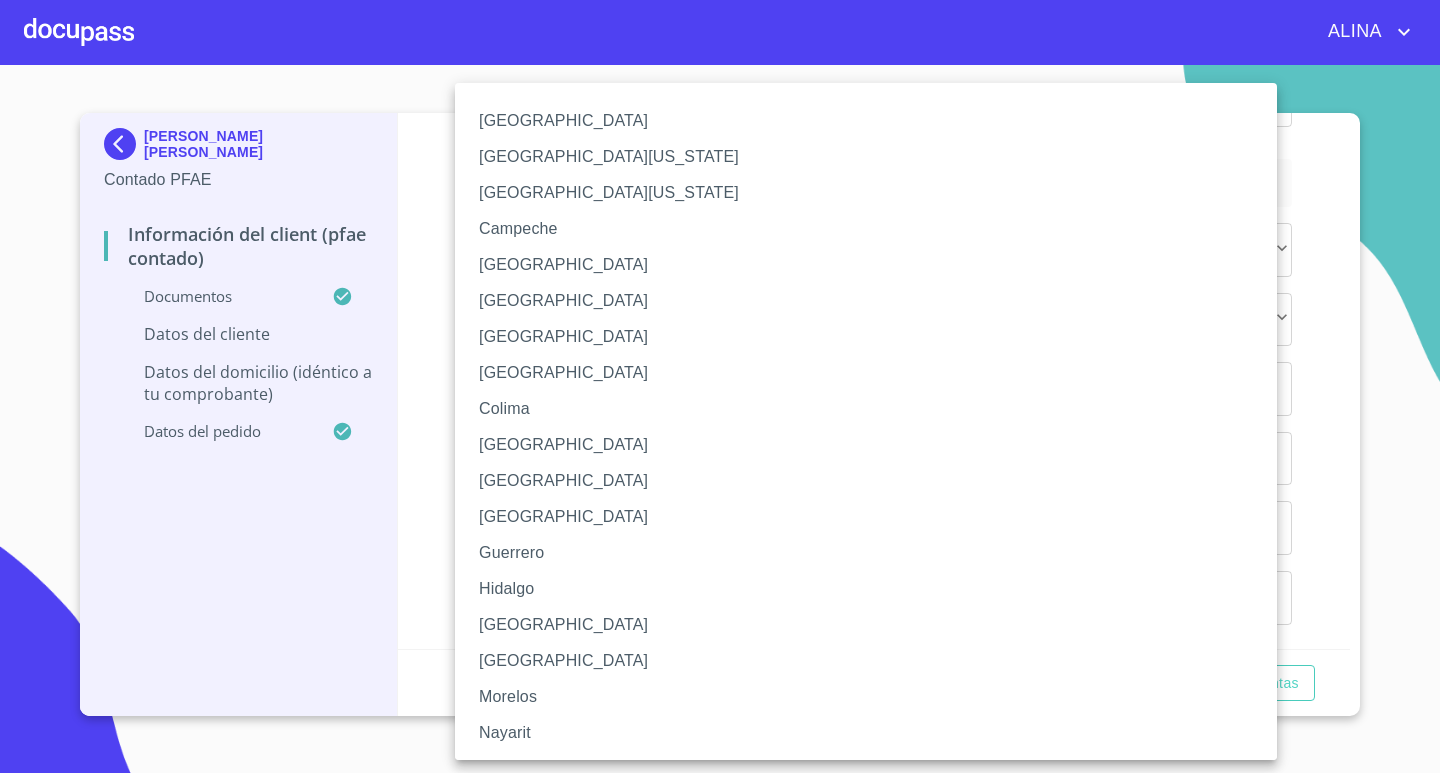 click on "[GEOGRAPHIC_DATA]" at bounding box center [873, 625] 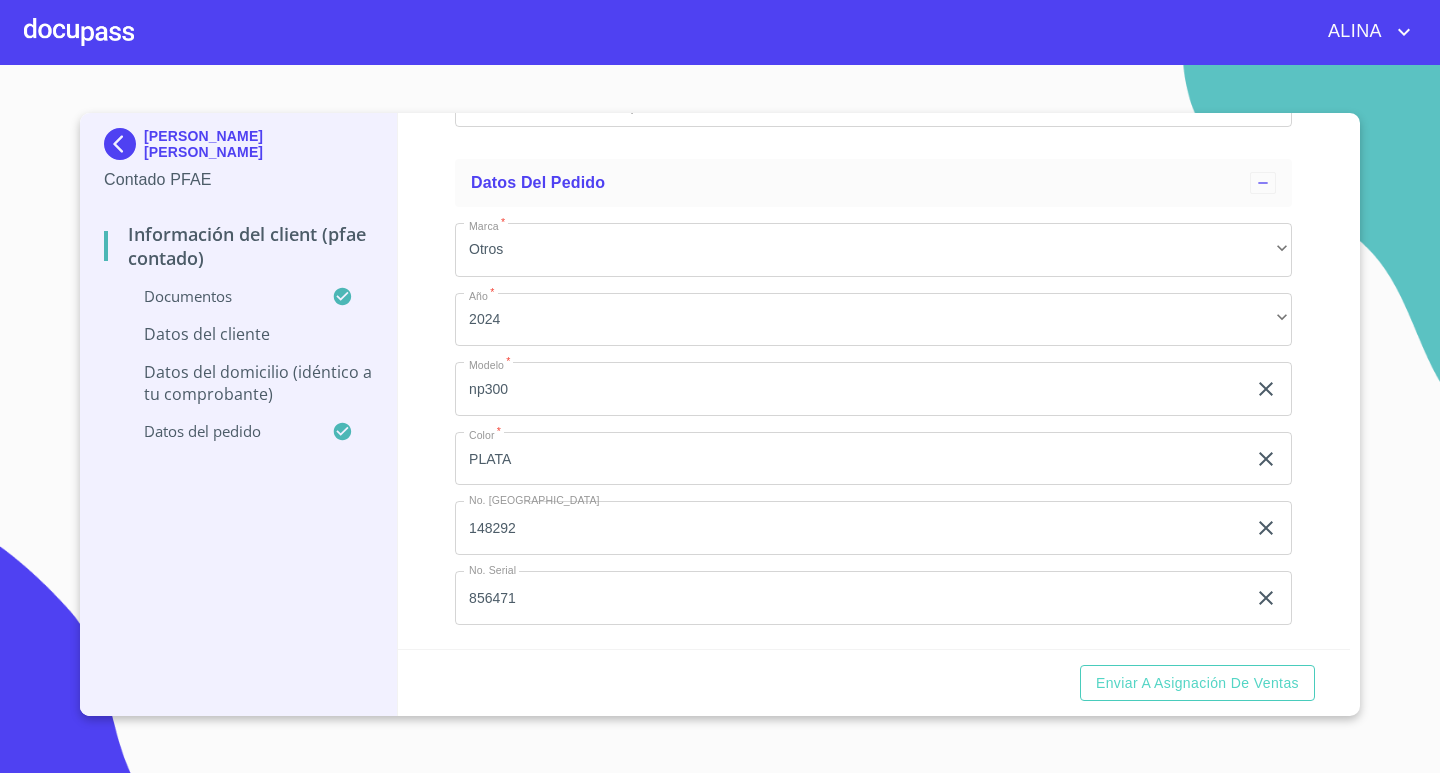 scroll, scrollTop: 5800, scrollLeft: 0, axis: vertical 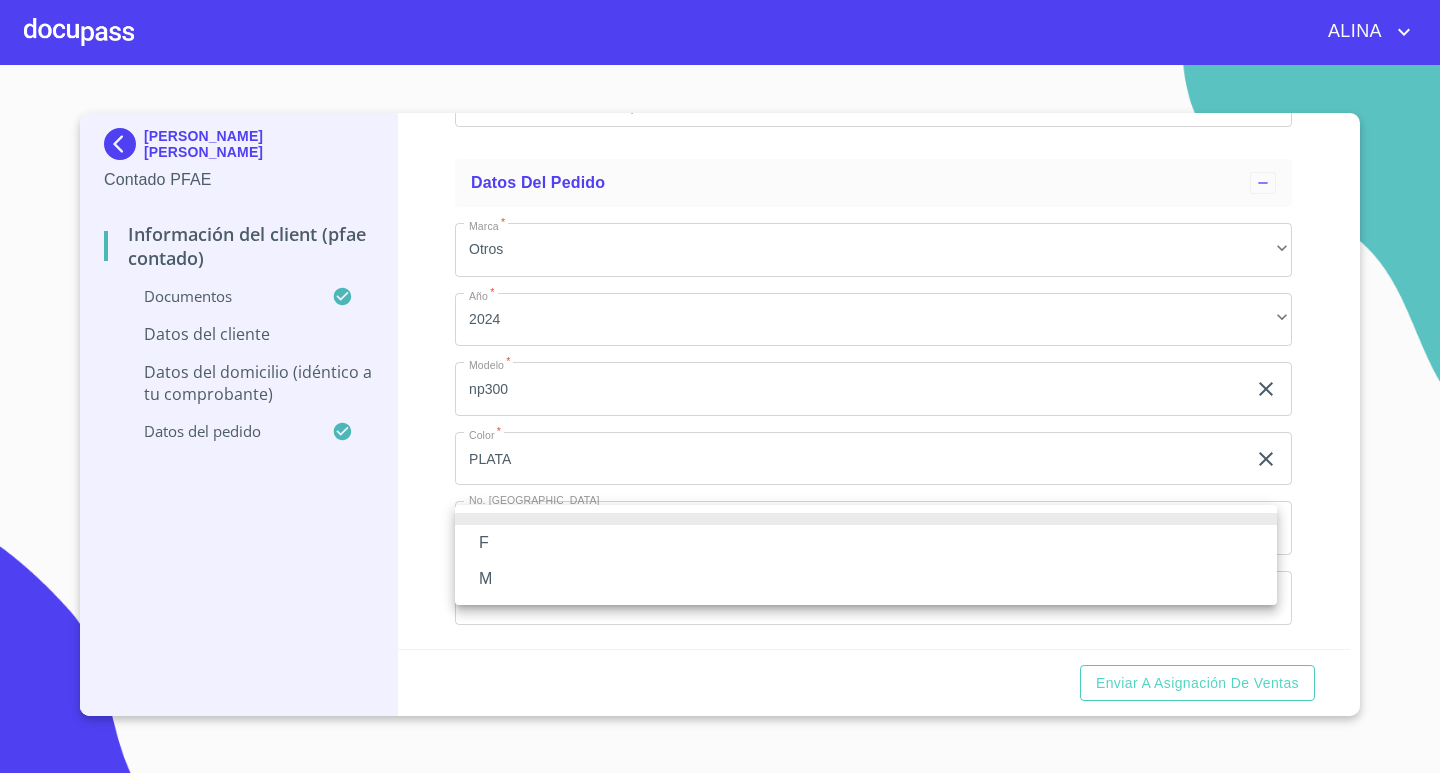 click on "M" at bounding box center [866, 579] 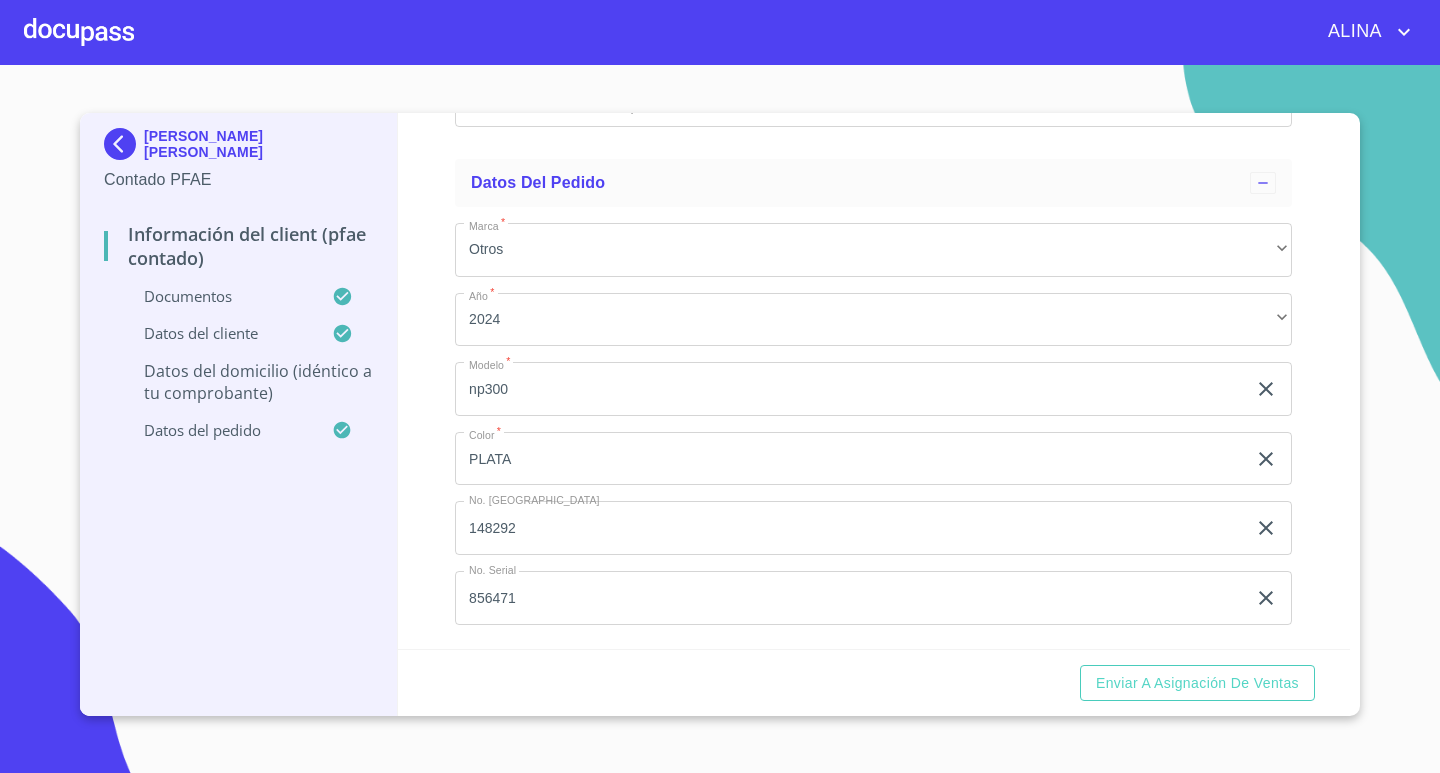 click on "M" at bounding box center [873, -676] 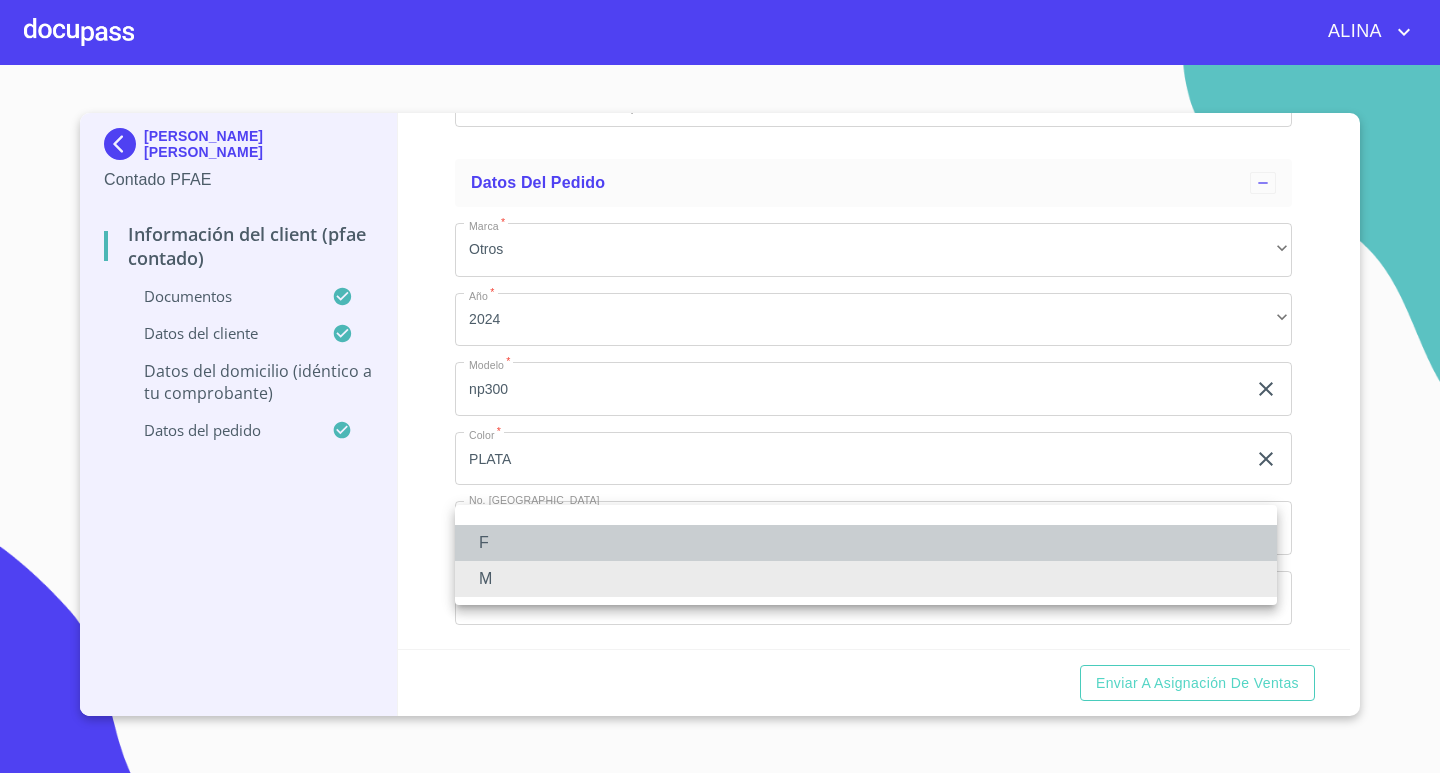 click on "F" at bounding box center [866, 543] 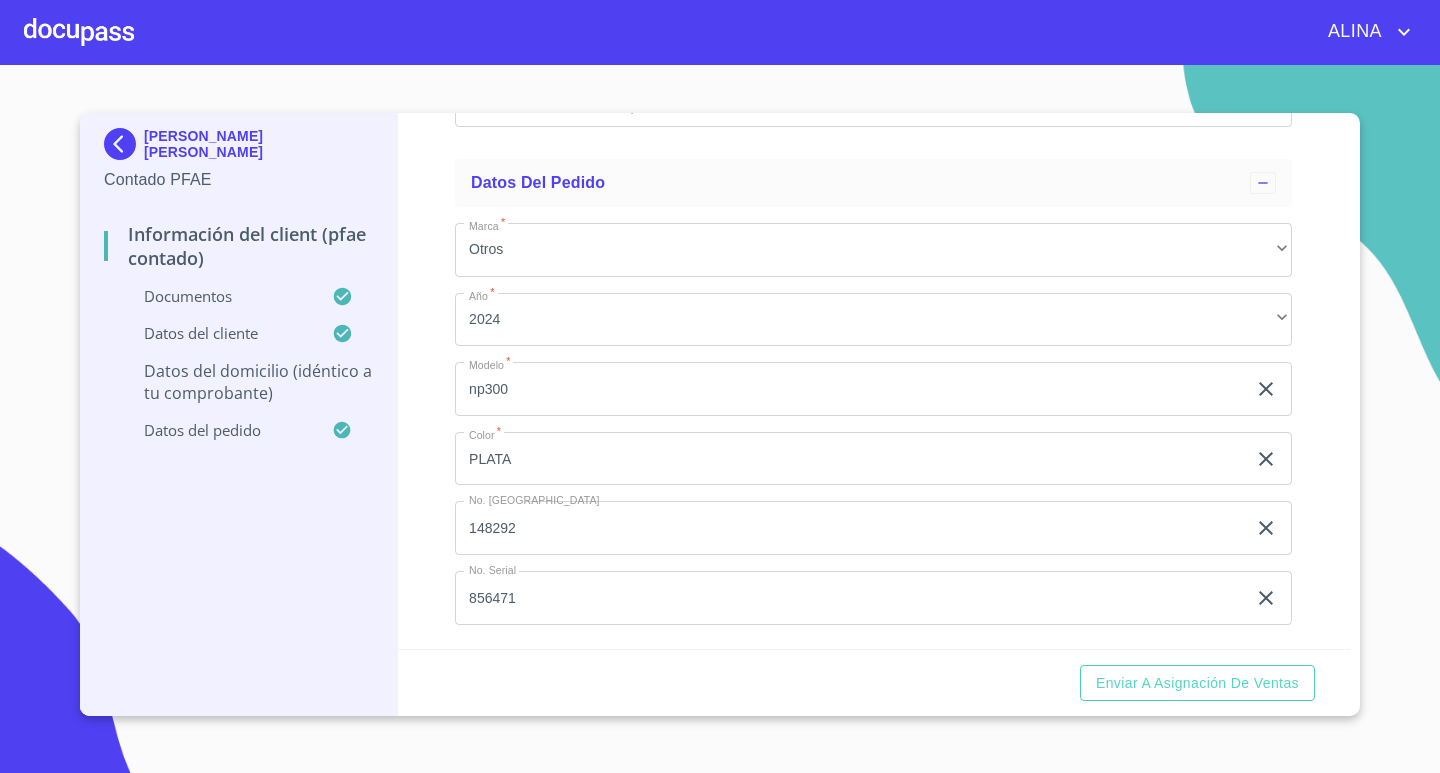 click on "F" at bounding box center [873, -676] 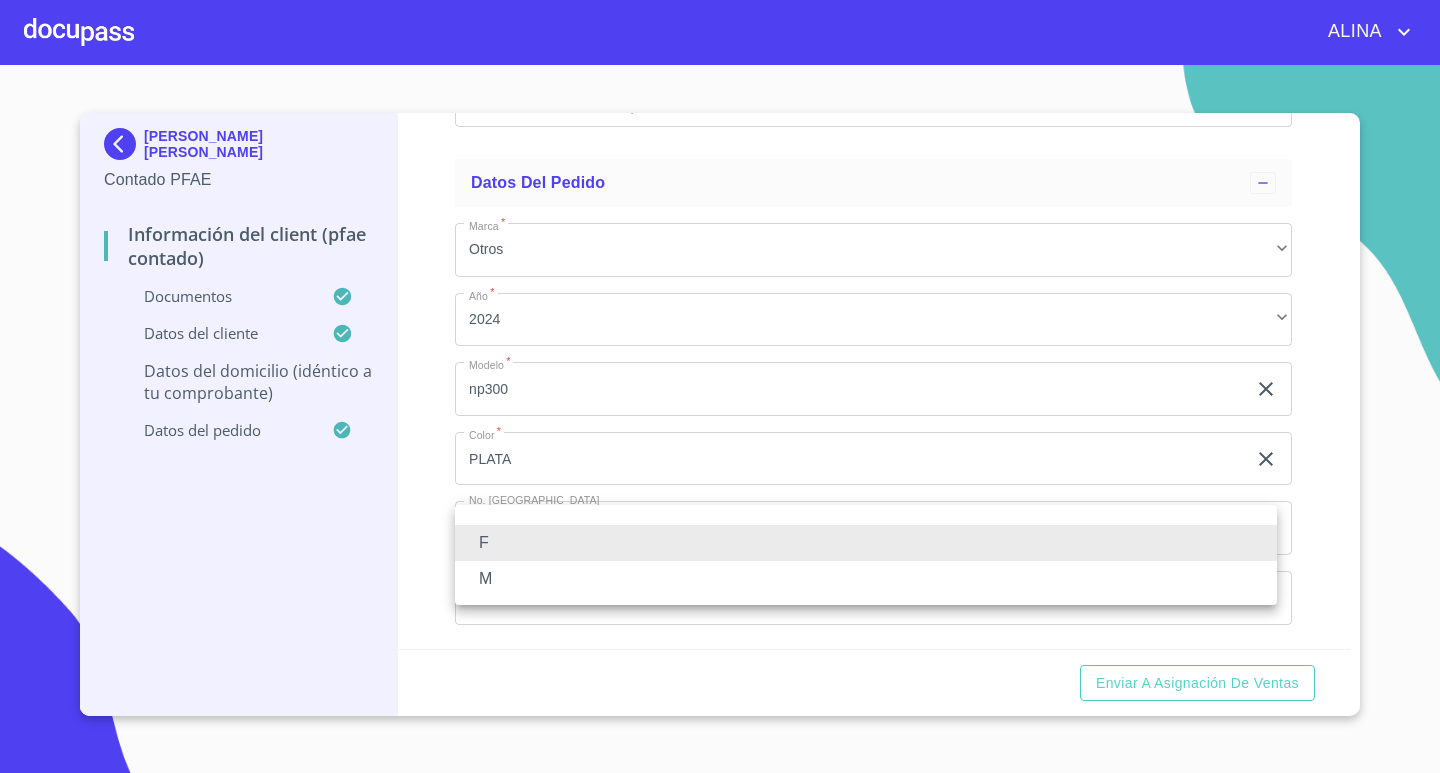 click on "M" at bounding box center (866, 579) 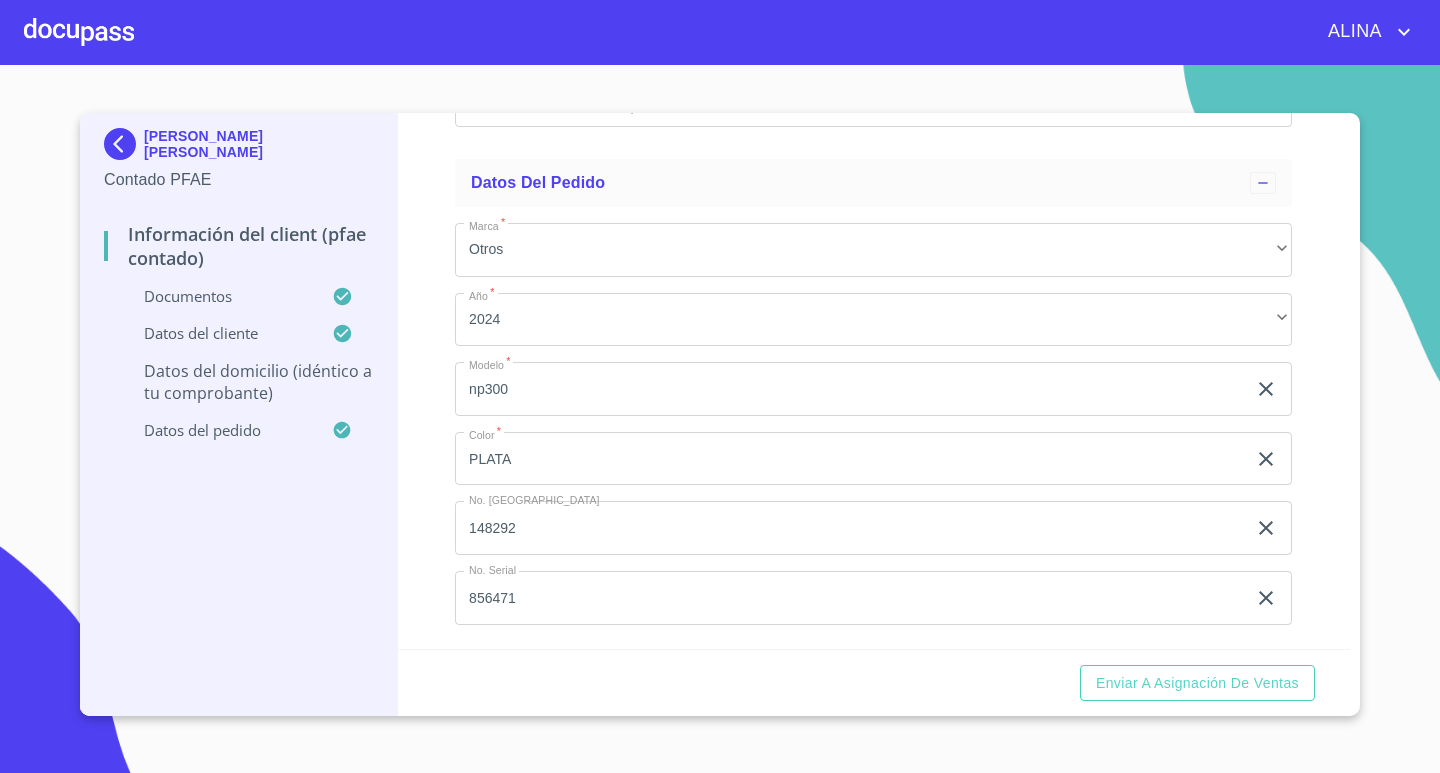 scroll, scrollTop: 6300, scrollLeft: 0, axis: vertical 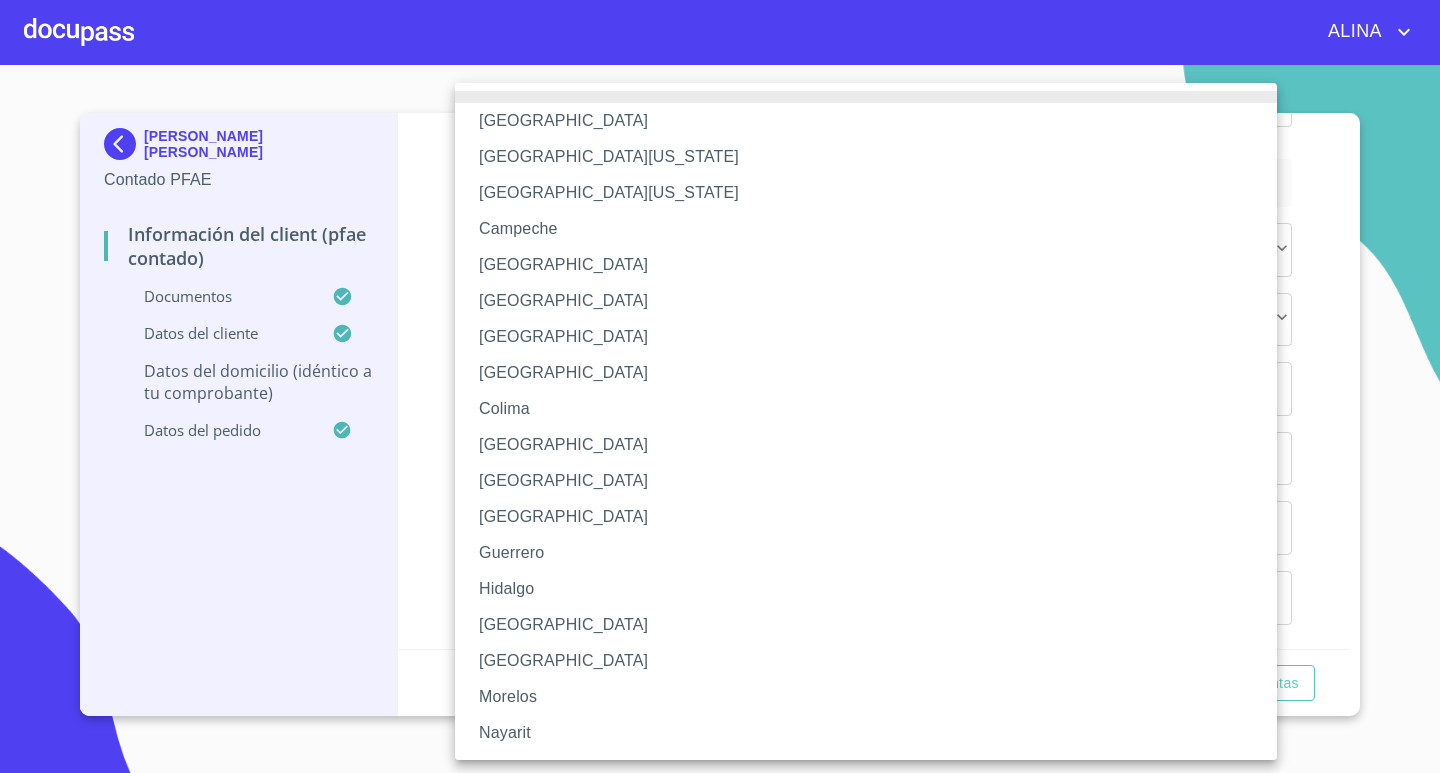 click on "Hidalgo" at bounding box center (873, 589) 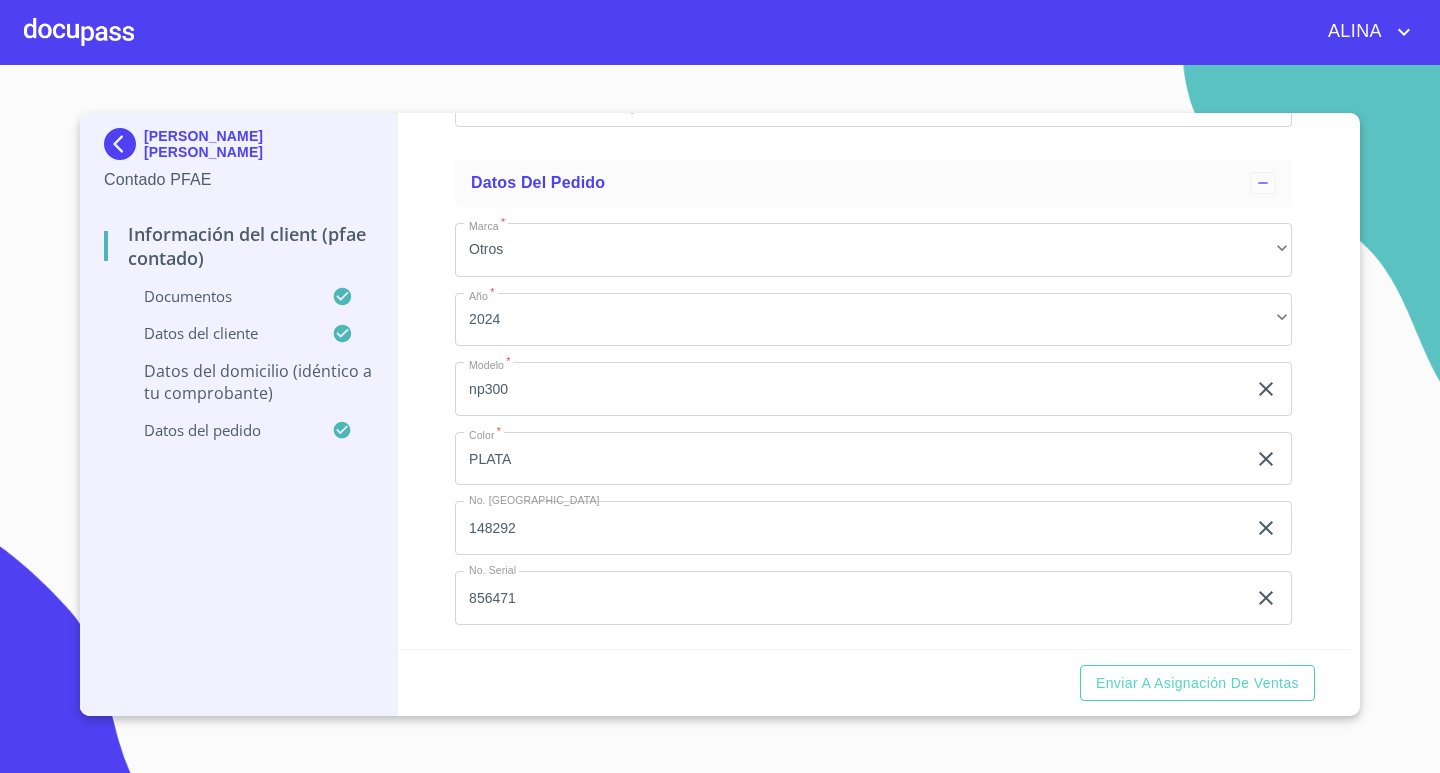 click on "Hidalgo" at bounding box center [873, -39] 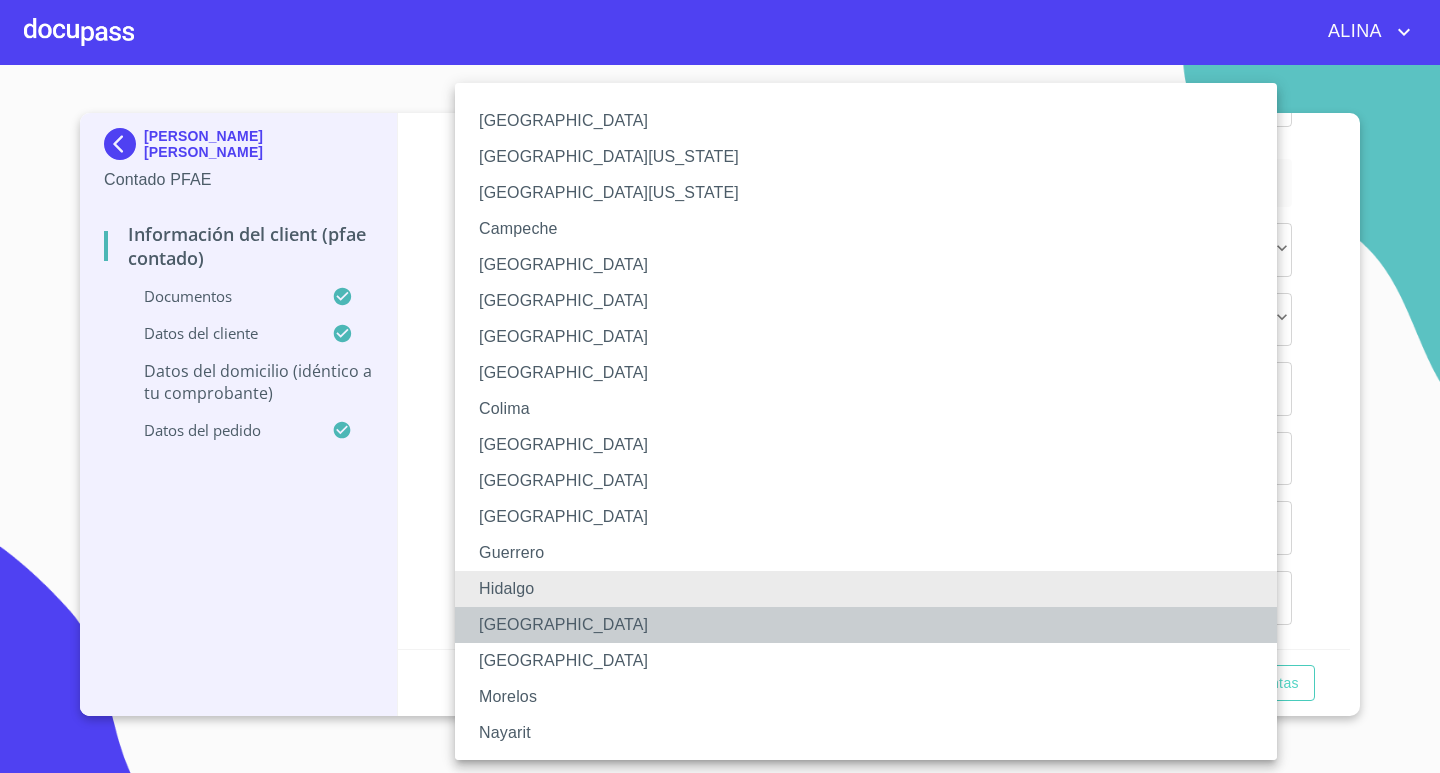 click on "[GEOGRAPHIC_DATA]" at bounding box center [873, 625] 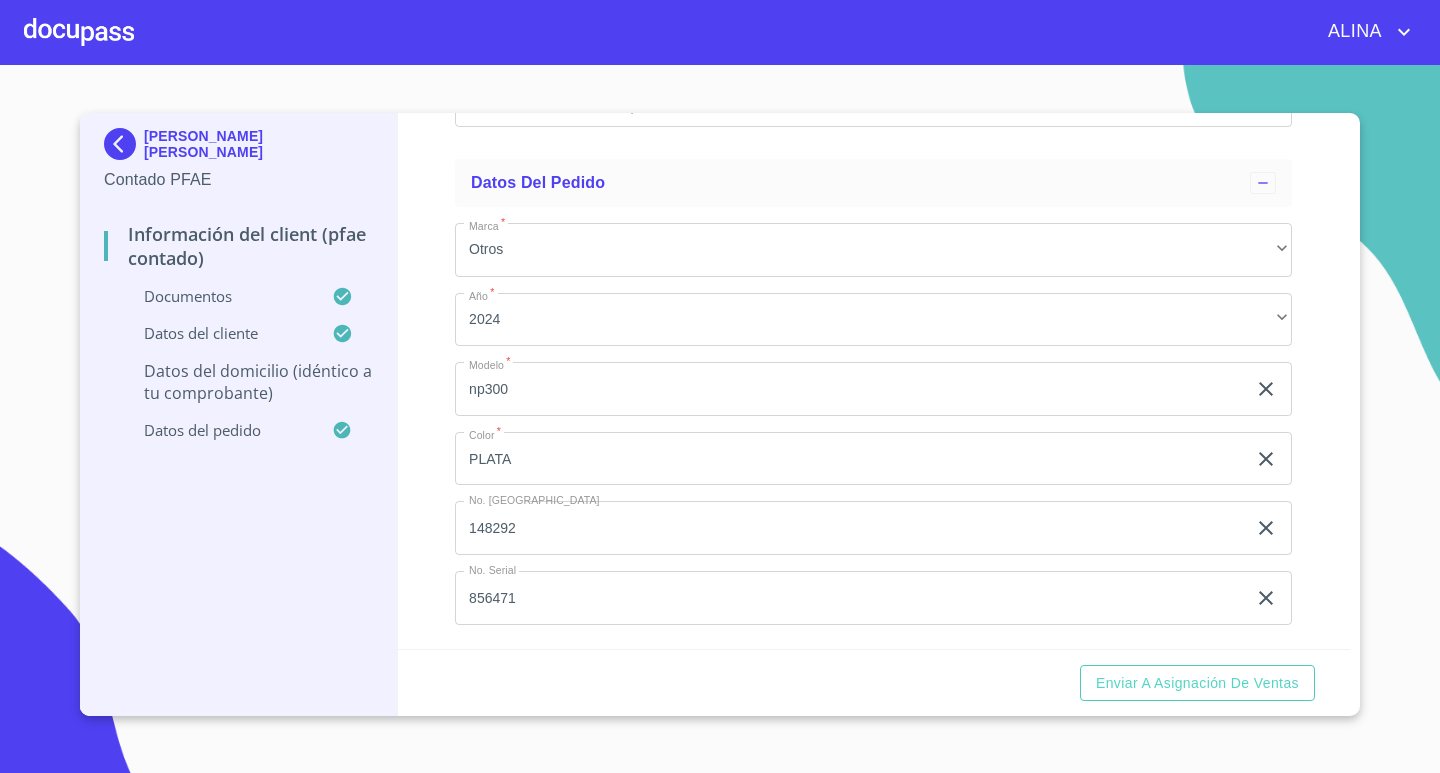 click on "Documento de identificación.   *" at bounding box center [850, -1442] 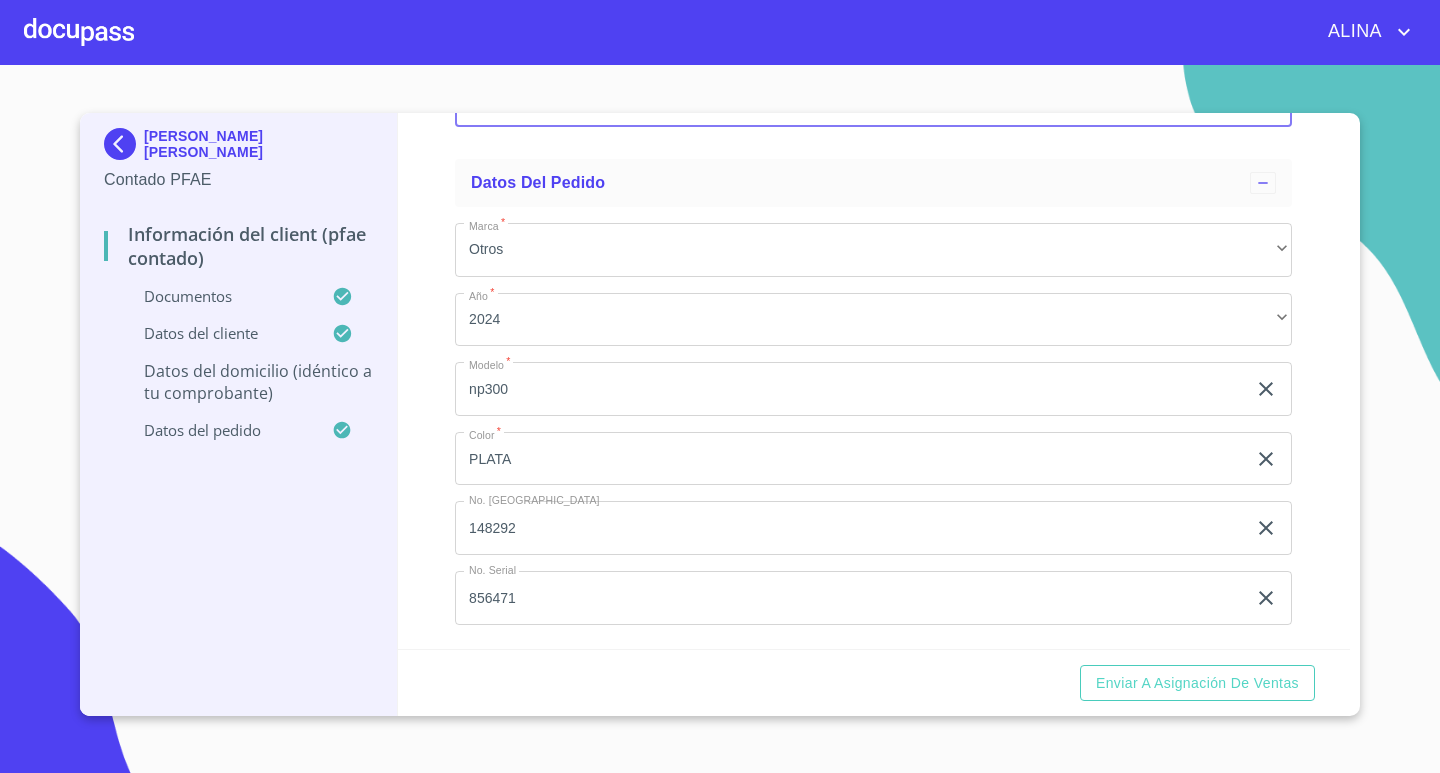 scroll, scrollTop: 7005, scrollLeft: 0, axis: vertical 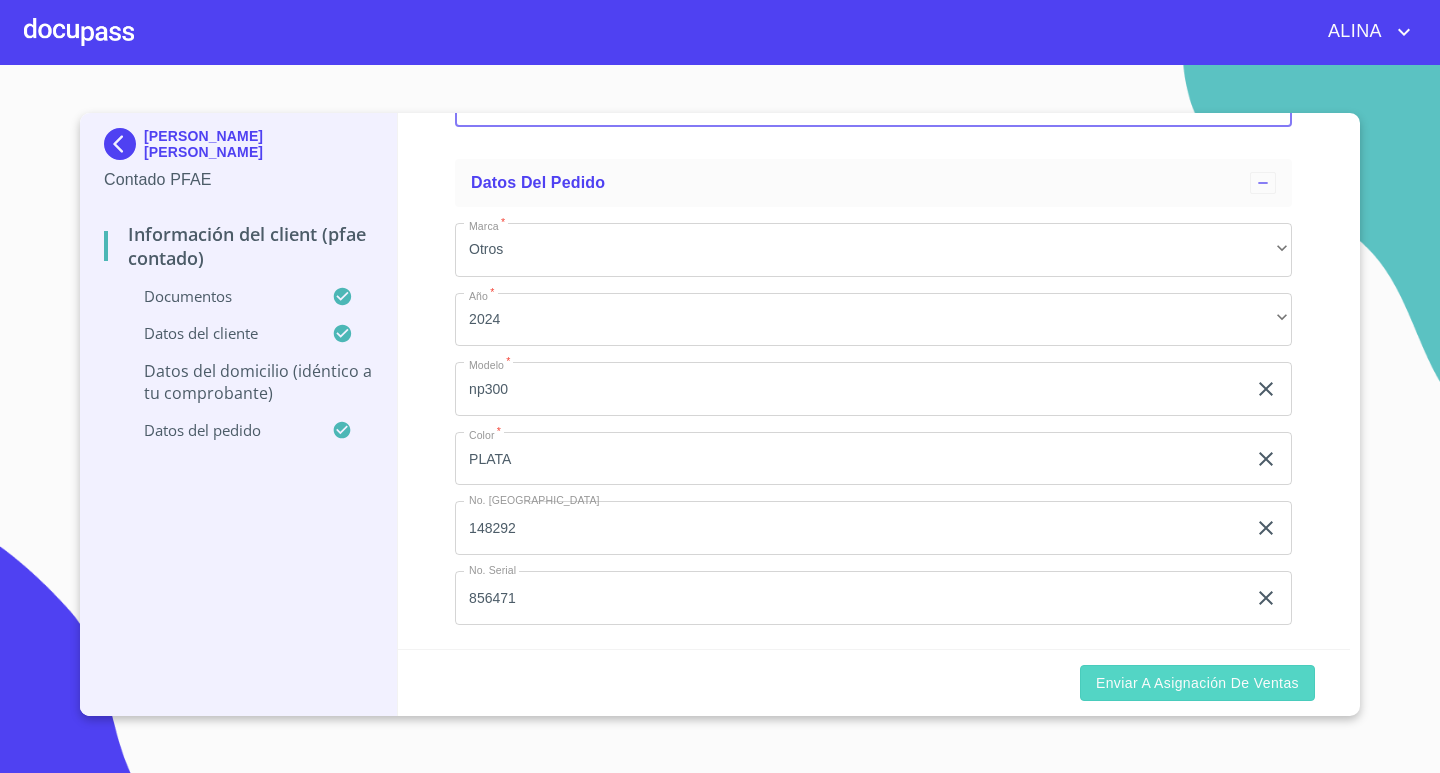 type on "[PERSON_NAME] Y MARIPOSA" 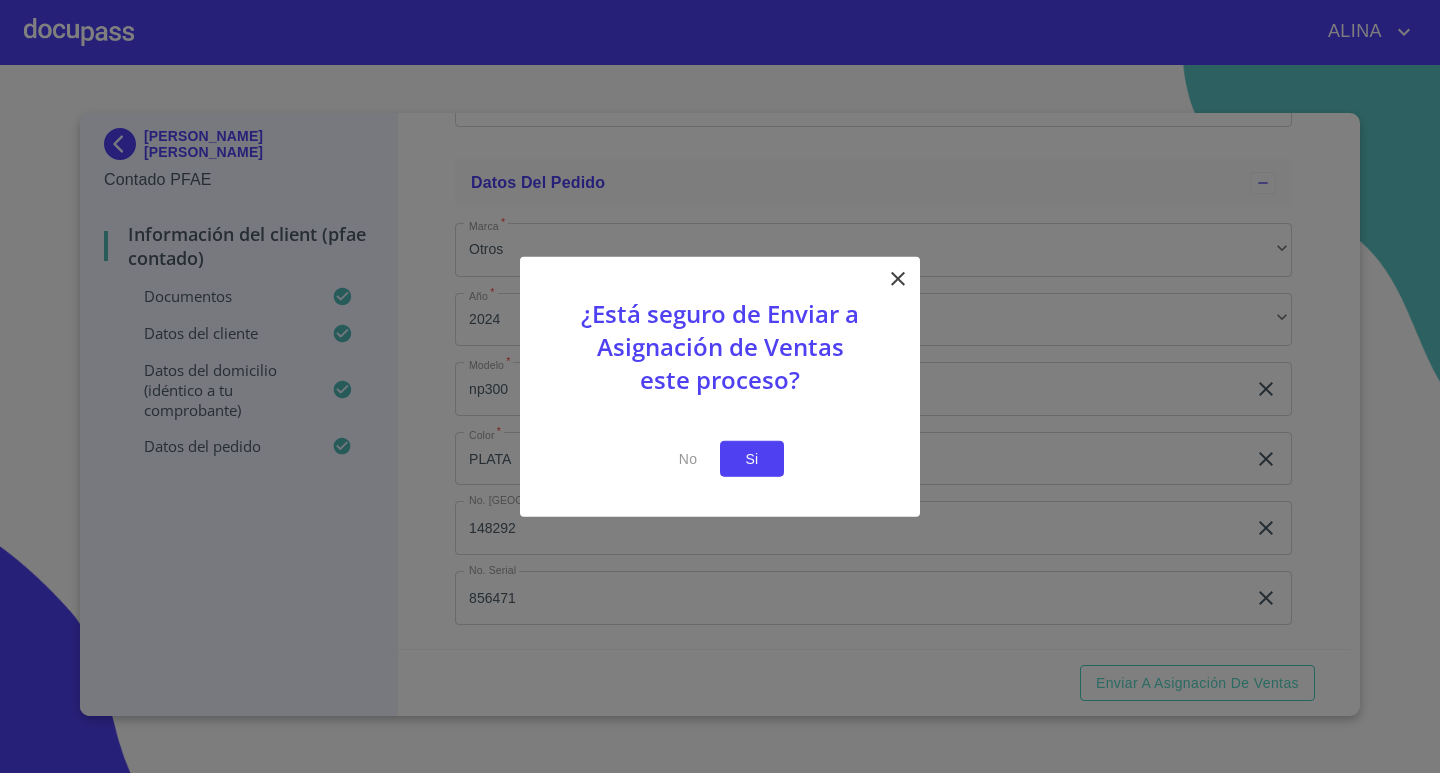 click on "Si" at bounding box center [752, 458] 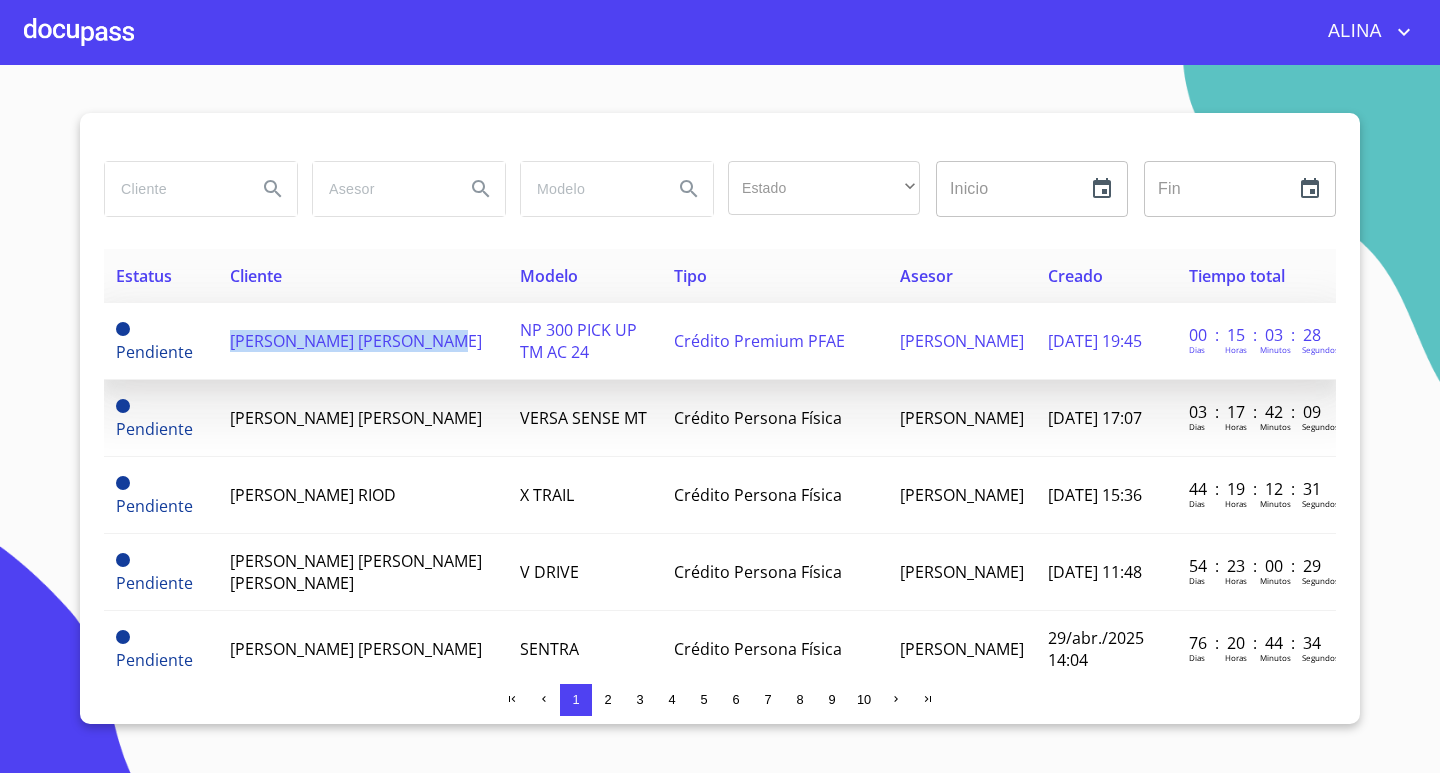copy on "[PERSON_NAME] [PERSON_NAME]" 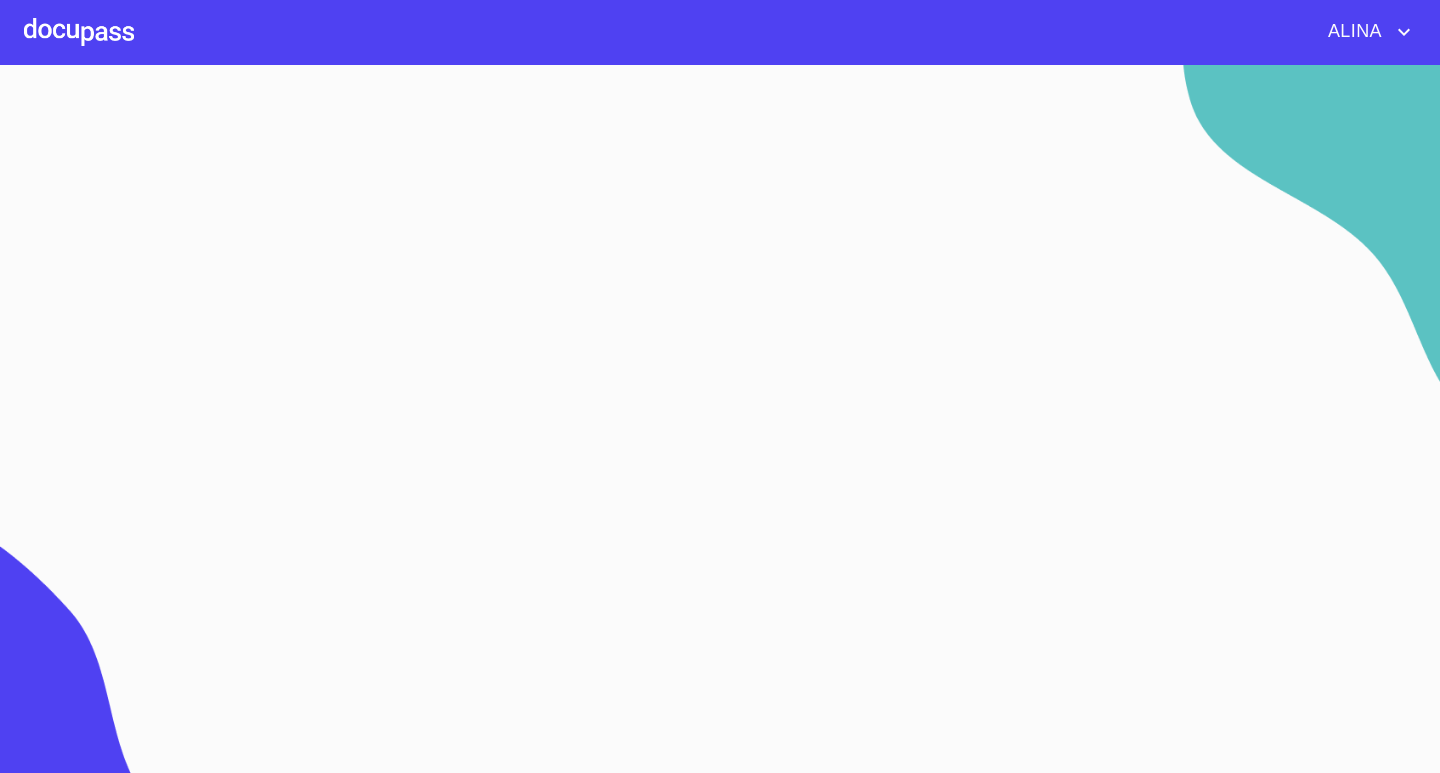 drag, startPoint x: 277, startPoint y: 355, endPoint x: 61, endPoint y: 31, distance: 389.39954 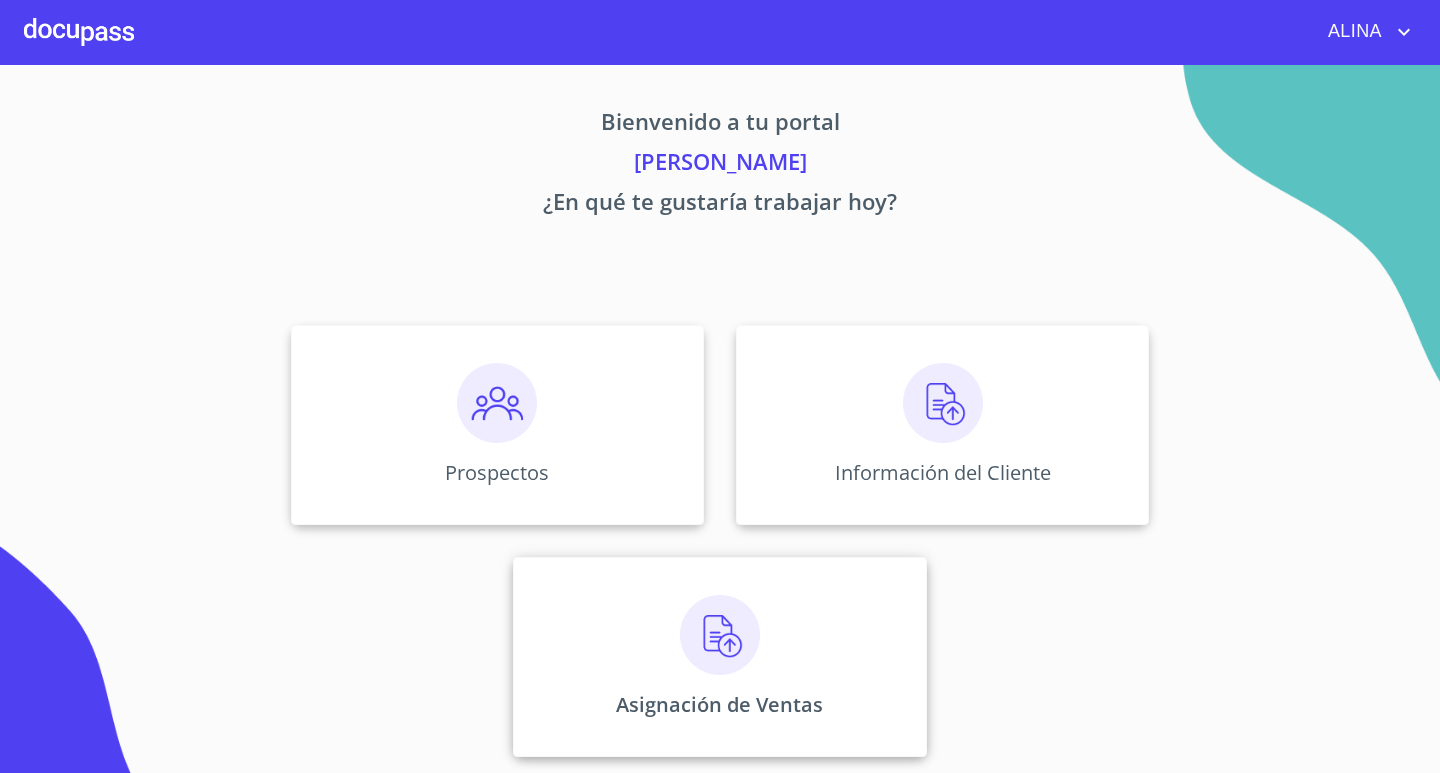 click on "Asignación de Ventas" at bounding box center [719, 657] 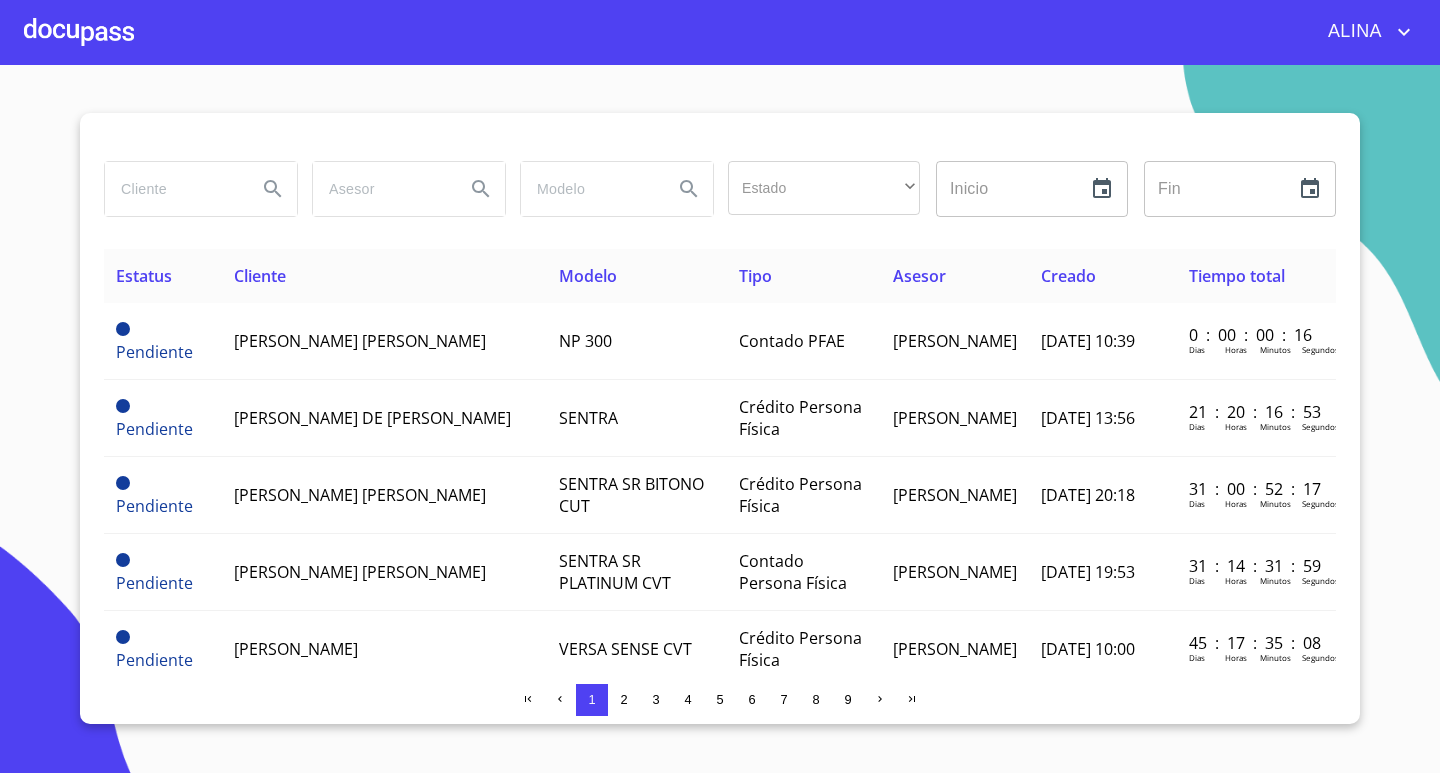 click at bounding box center [173, 189] 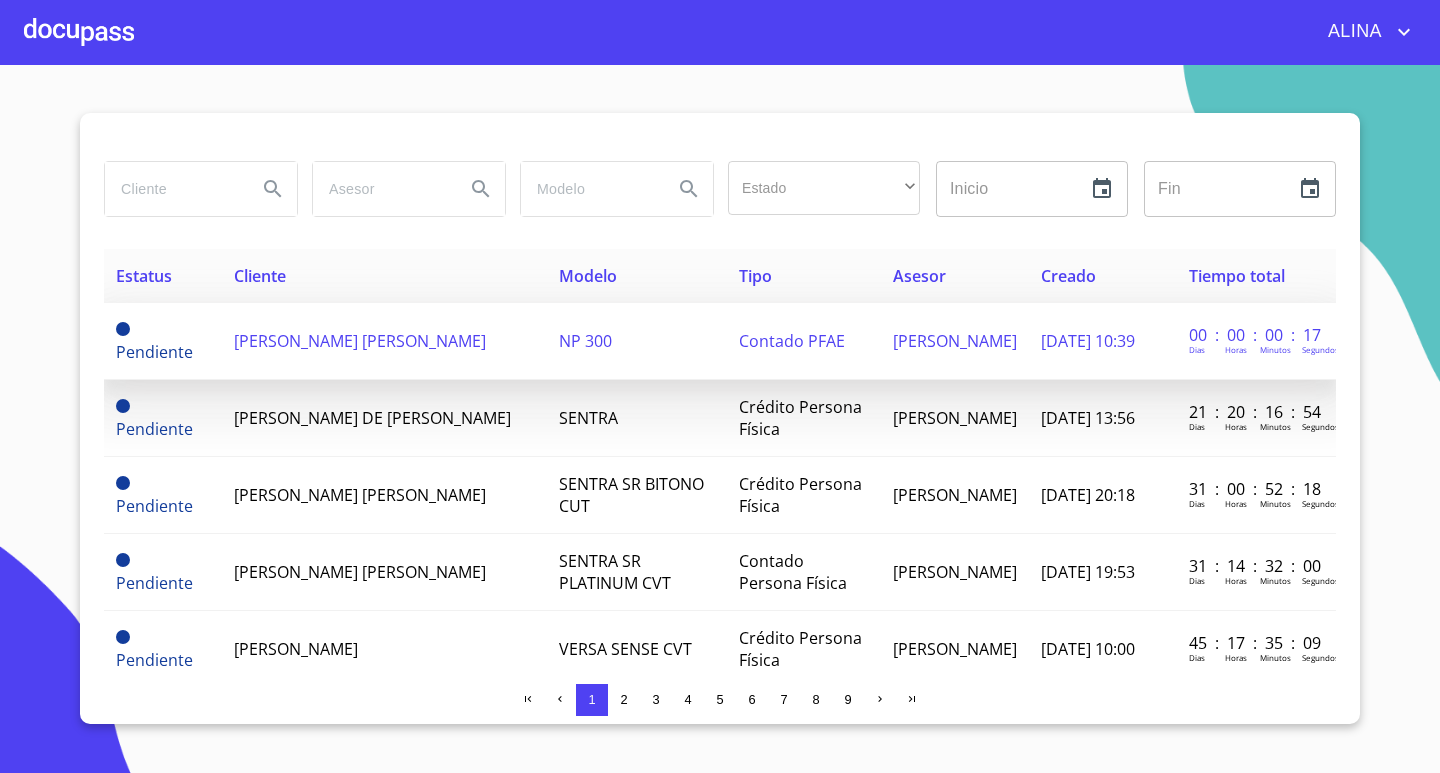 click on "[PERSON_NAME] [PERSON_NAME]" at bounding box center (360, 341) 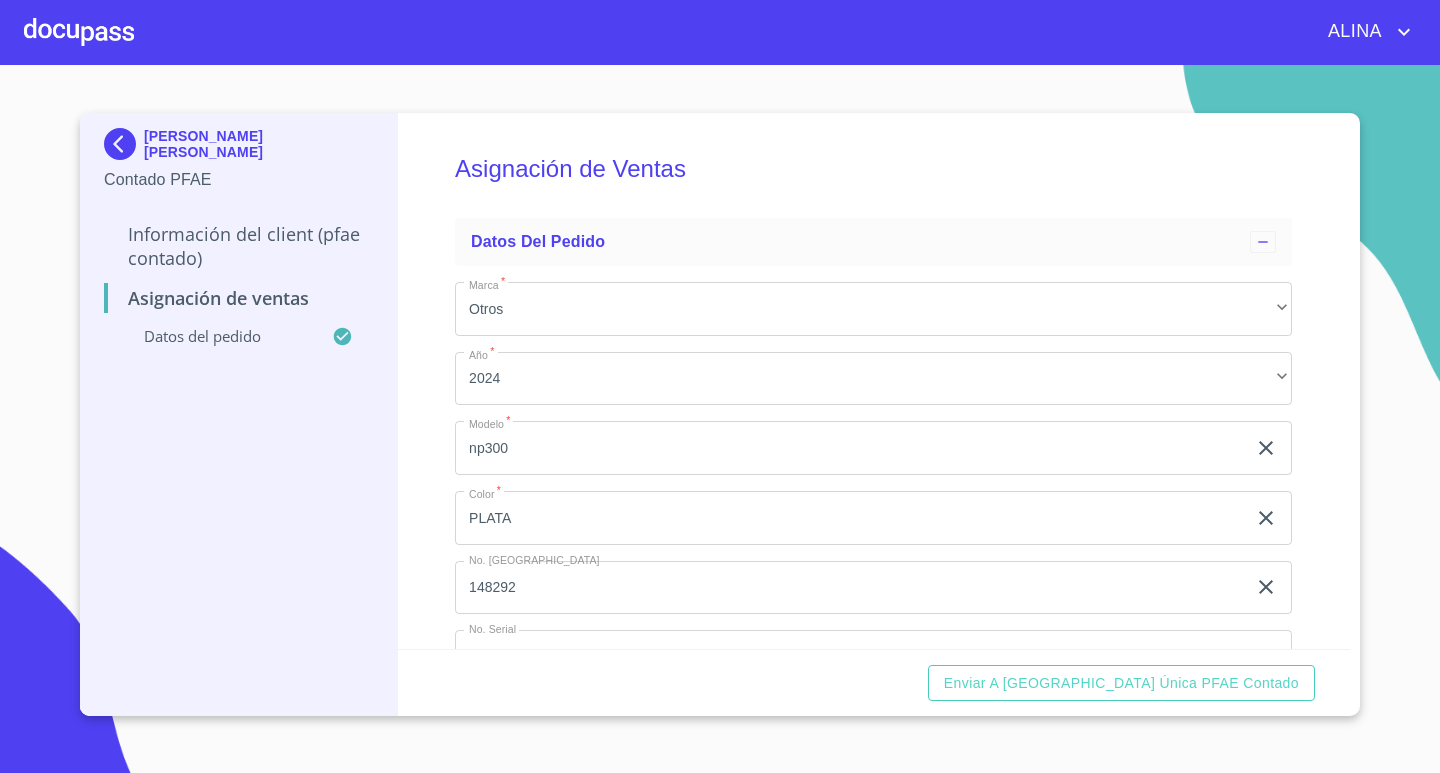 scroll, scrollTop: 74, scrollLeft: 0, axis: vertical 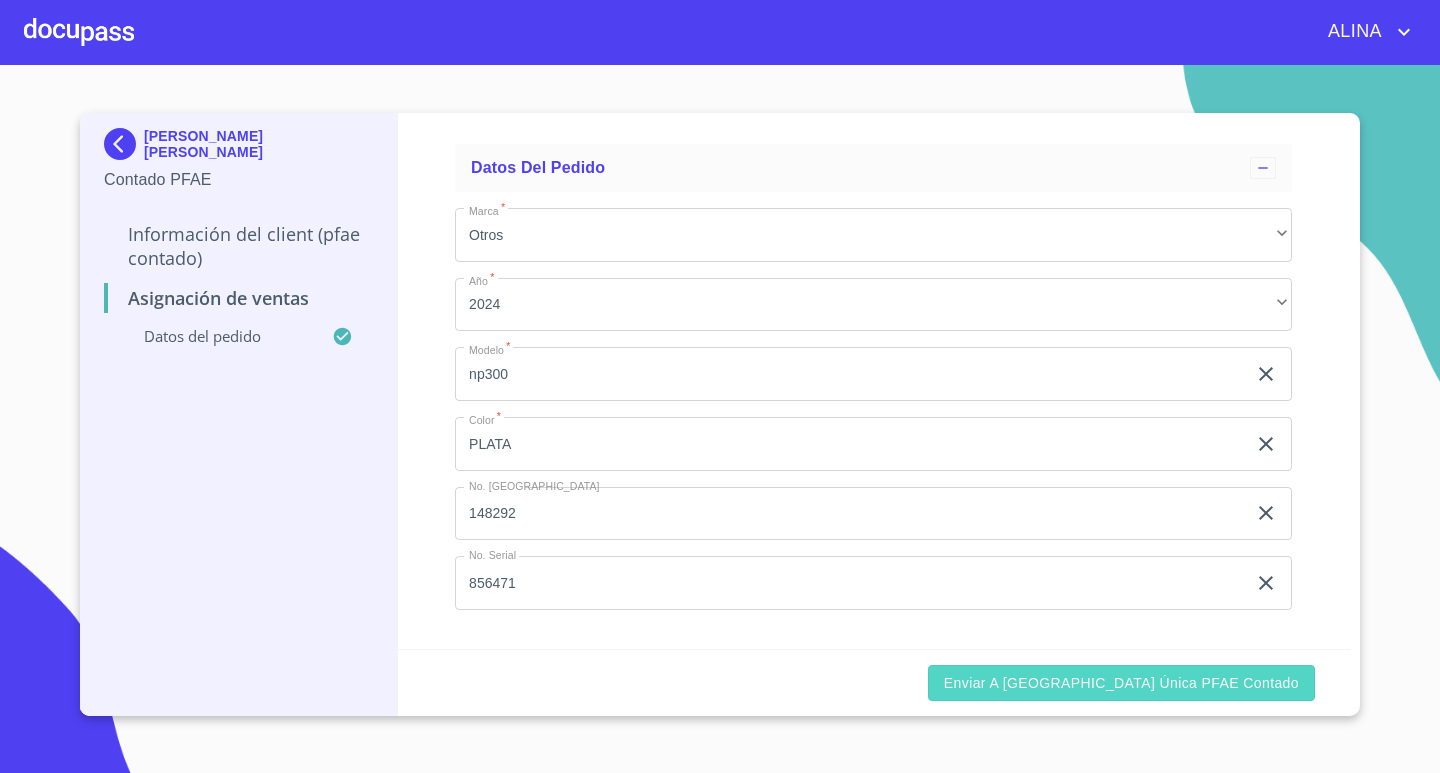 click on "Enviar a [GEOGRAPHIC_DATA] única PFAE contado" at bounding box center [1121, 683] 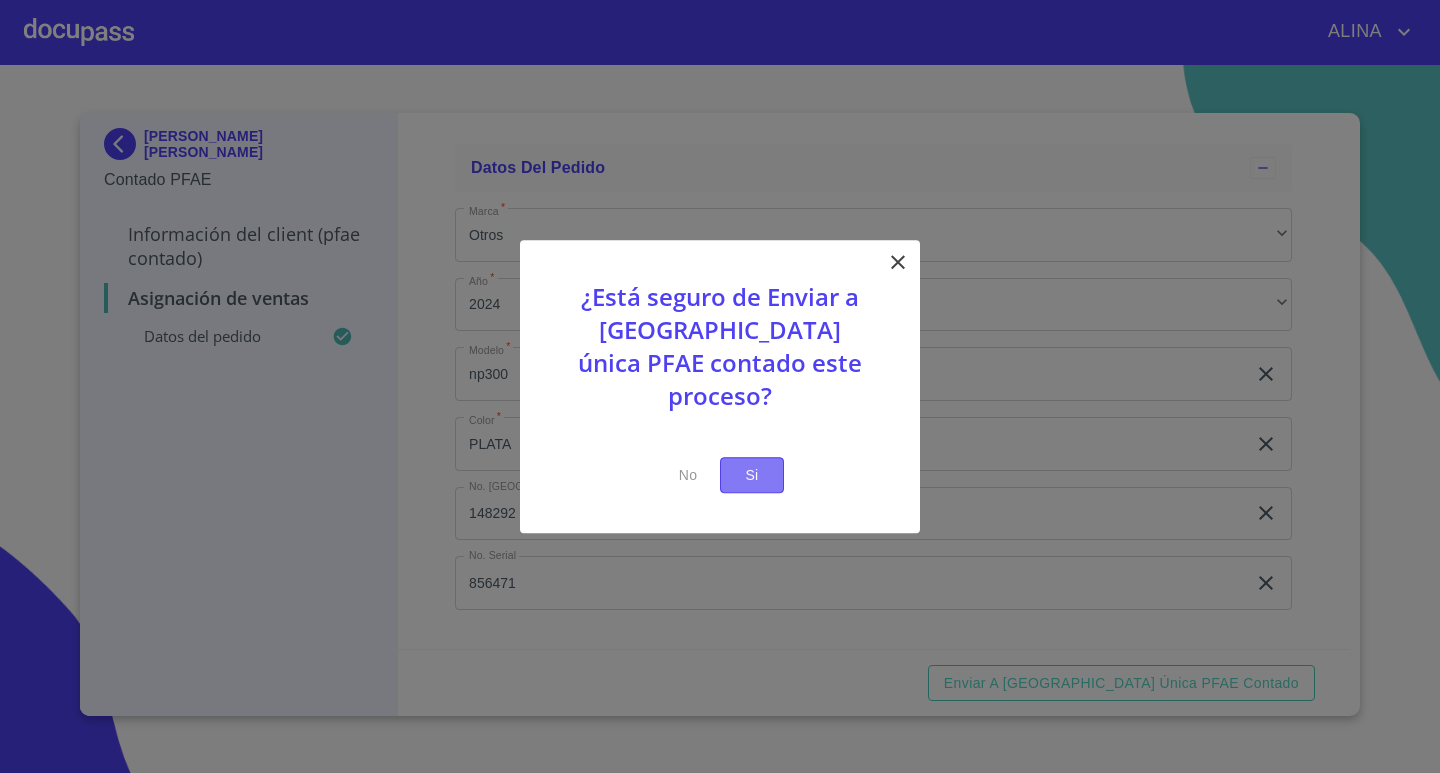 click on "Si" at bounding box center (752, 475) 